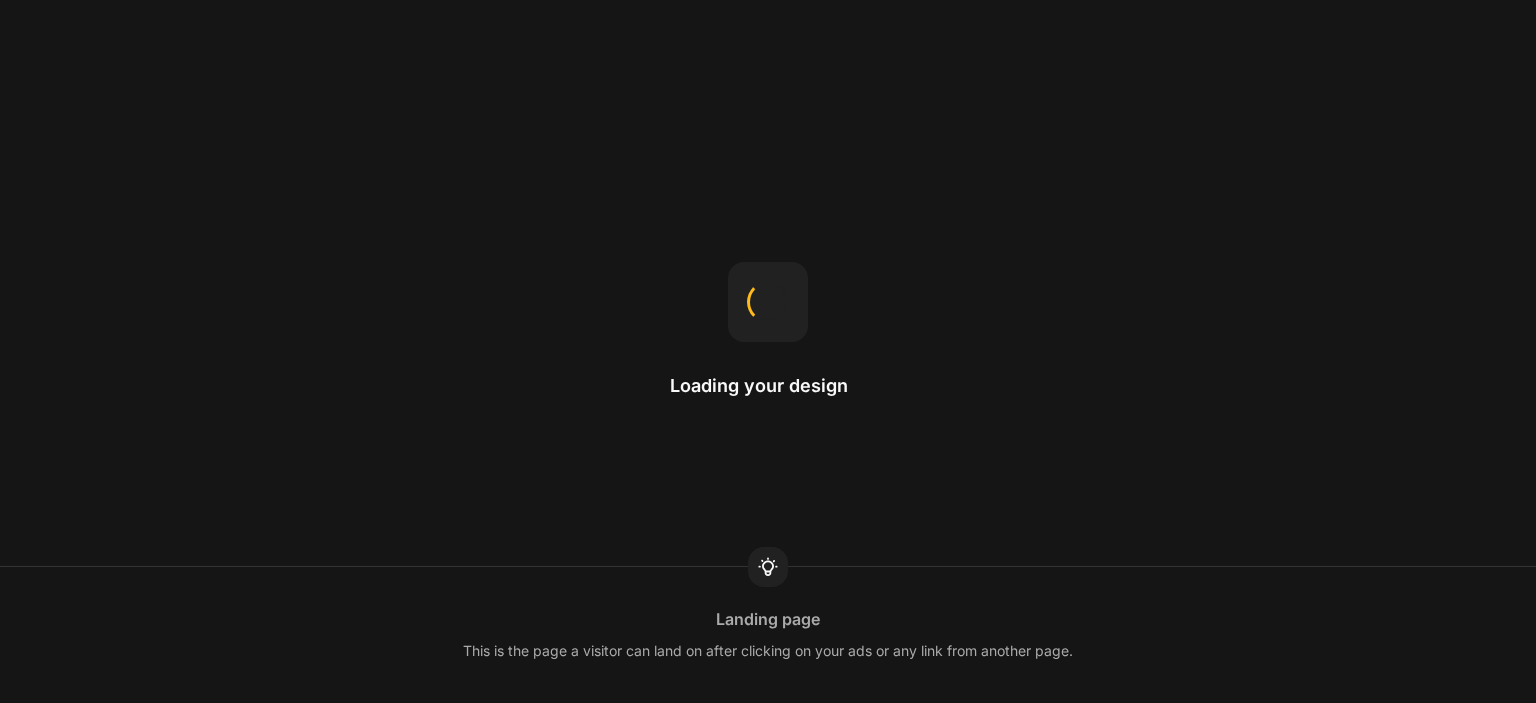 scroll, scrollTop: 0, scrollLeft: 0, axis: both 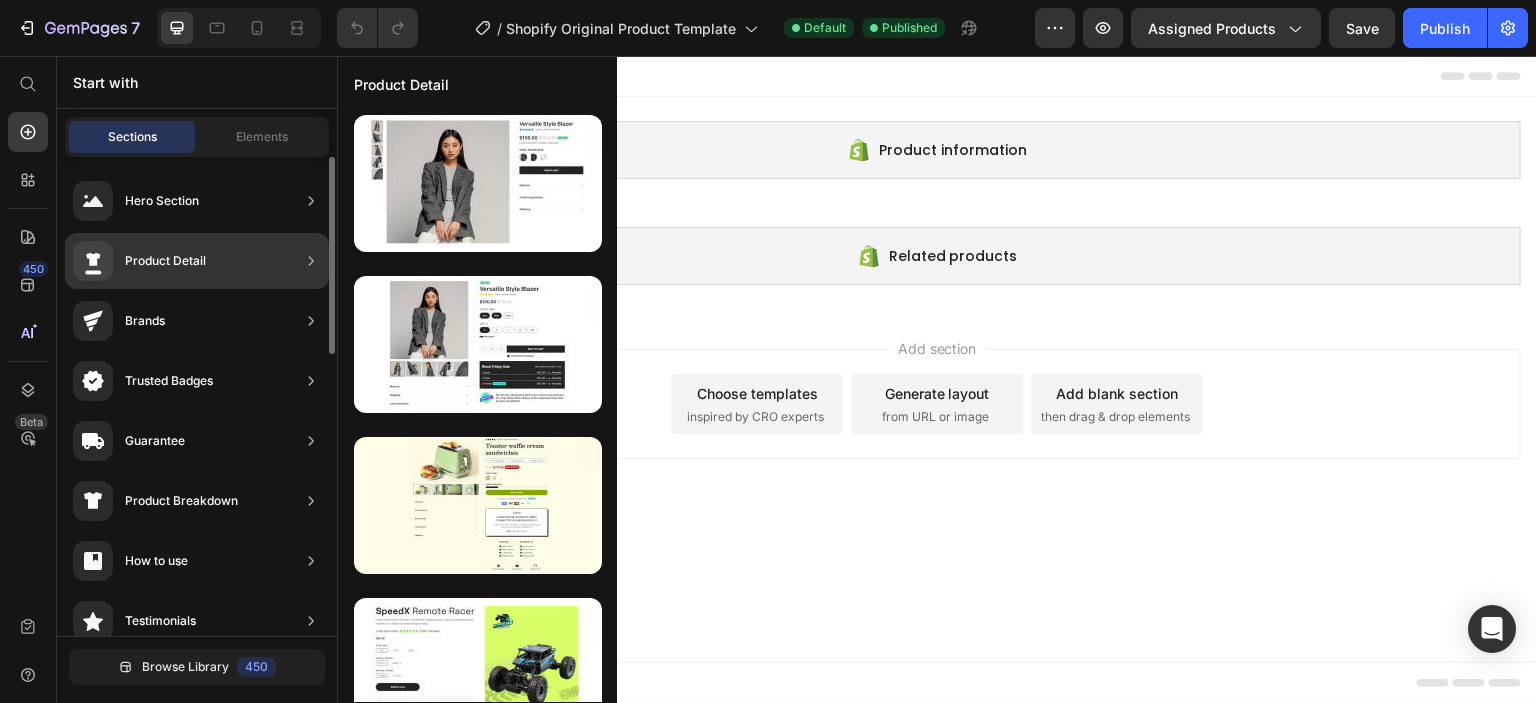 click on "Product Detail" at bounding box center (165, 261) 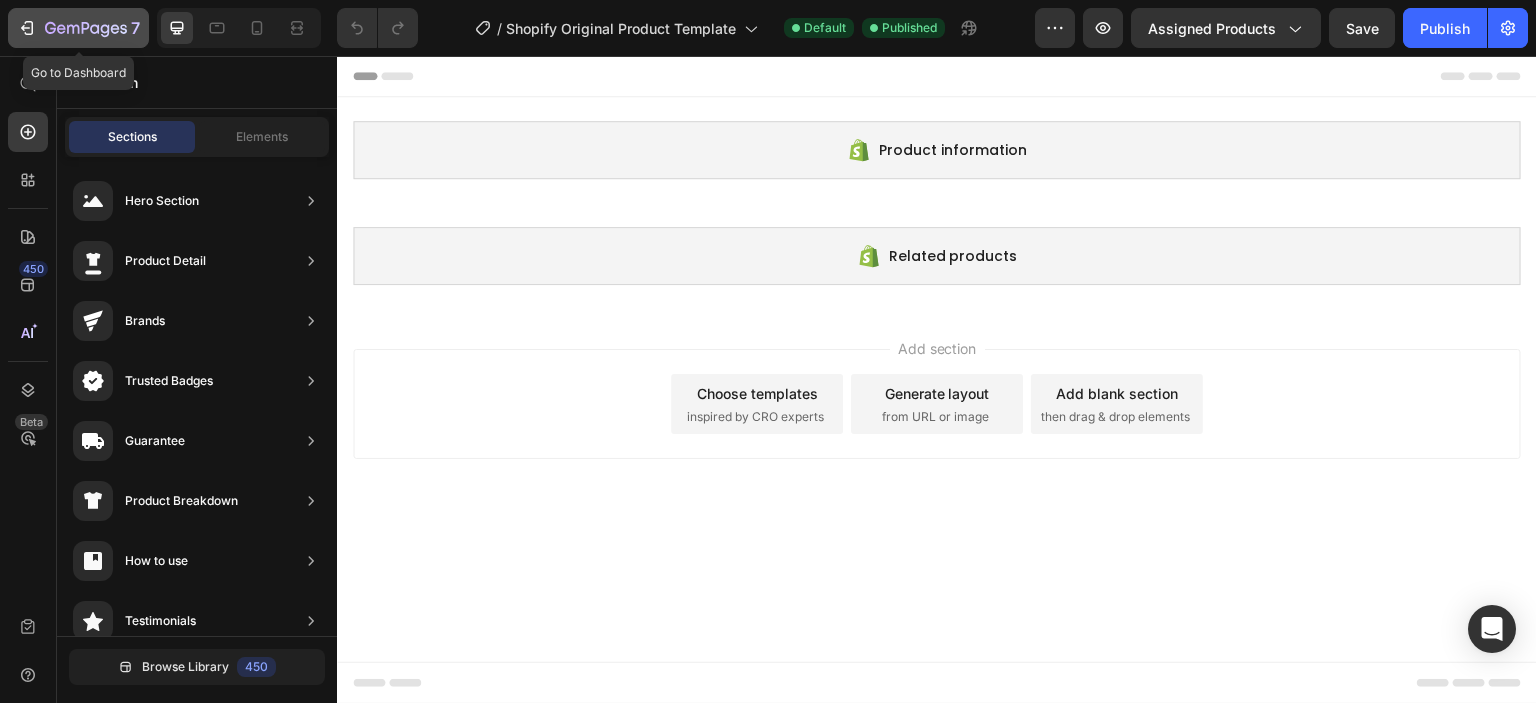 click on "7" at bounding box center (78, 28) 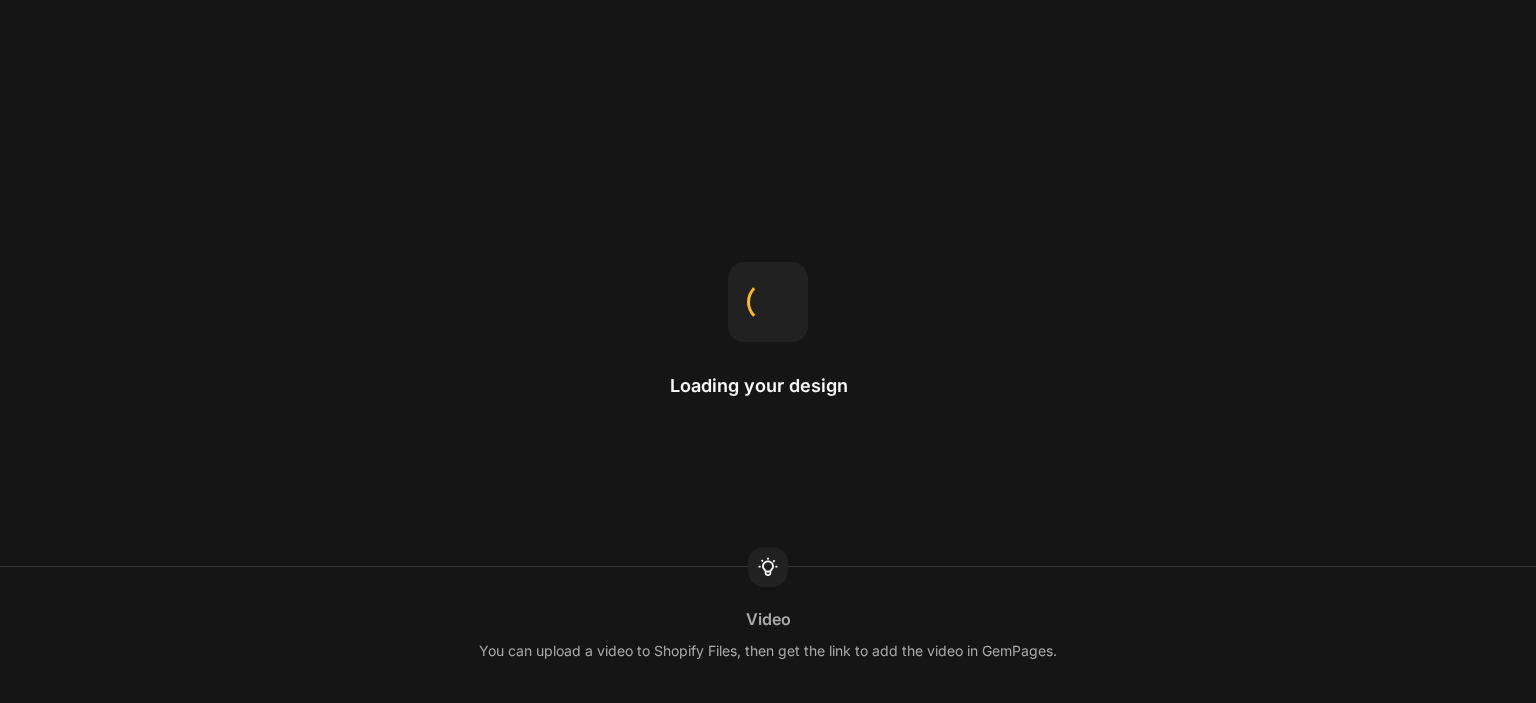 scroll, scrollTop: 0, scrollLeft: 0, axis: both 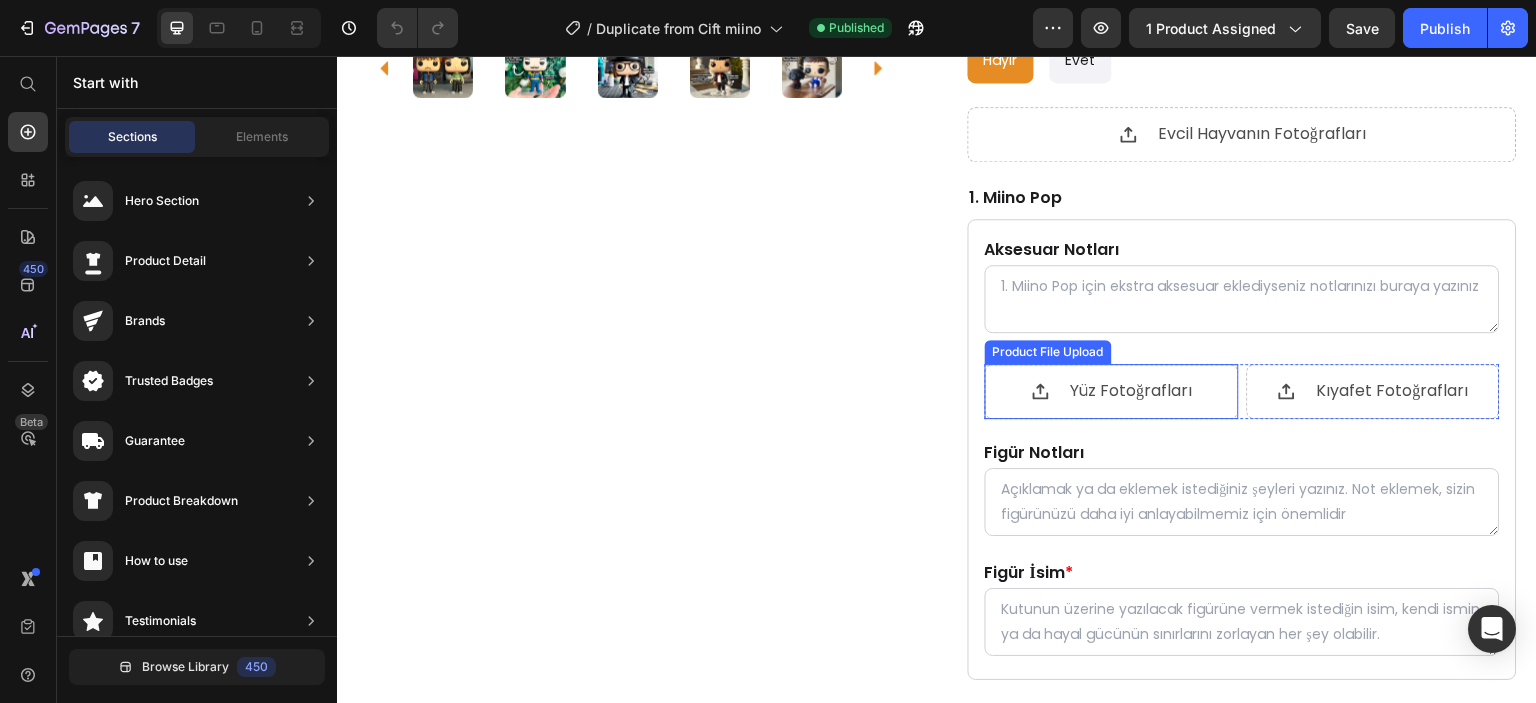 click on "Yüz Fotoğrafları" at bounding box center [1132, 391] 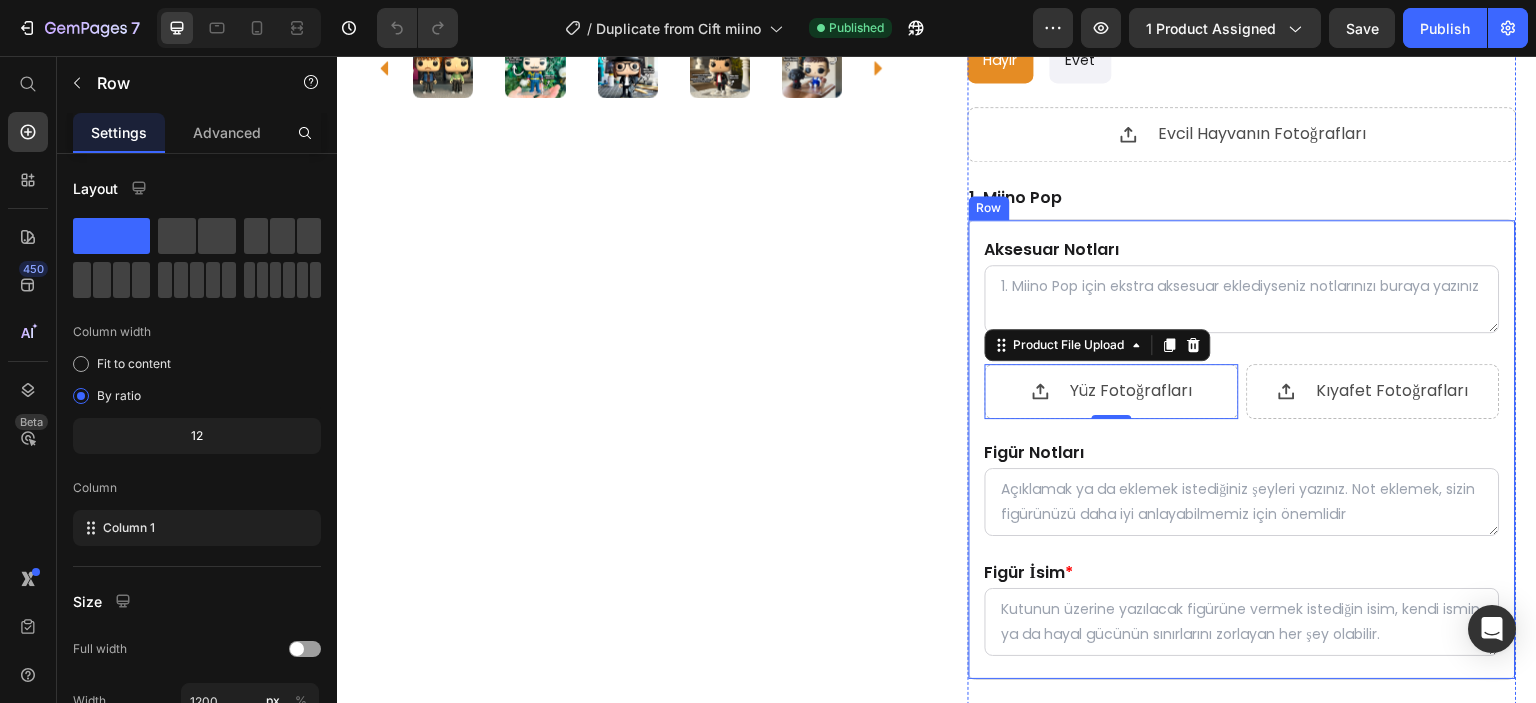 click on "Aksesuar Notları Product Custom Field
Yüz Fotoğrafları Product File Upload   0
Kıyafet Fotoğrafları Product File Upload Row Figür Notları Product Custom Field Figür İsim  * Please enter or select a value Product Custom Field Row" at bounding box center (1242, 449) 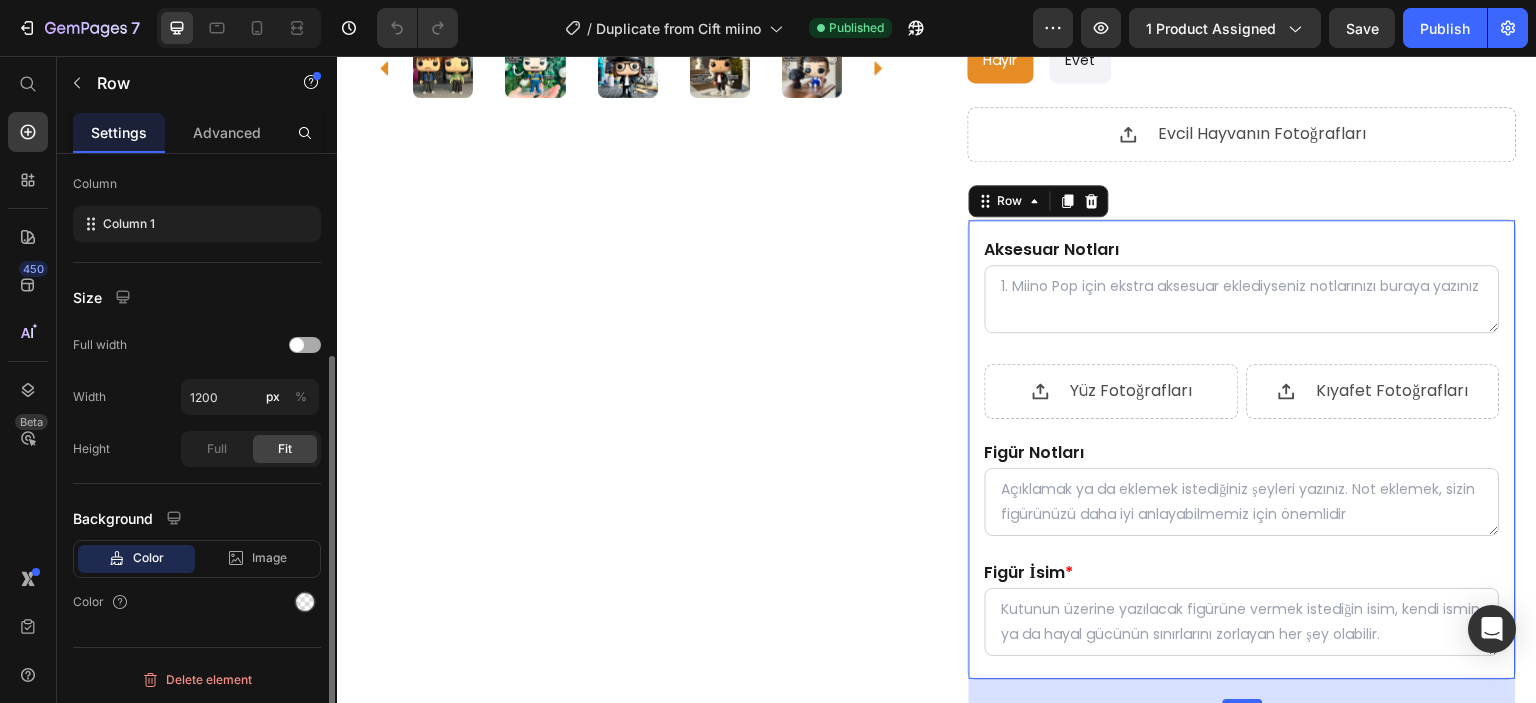 scroll, scrollTop: 0, scrollLeft: 0, axis: both 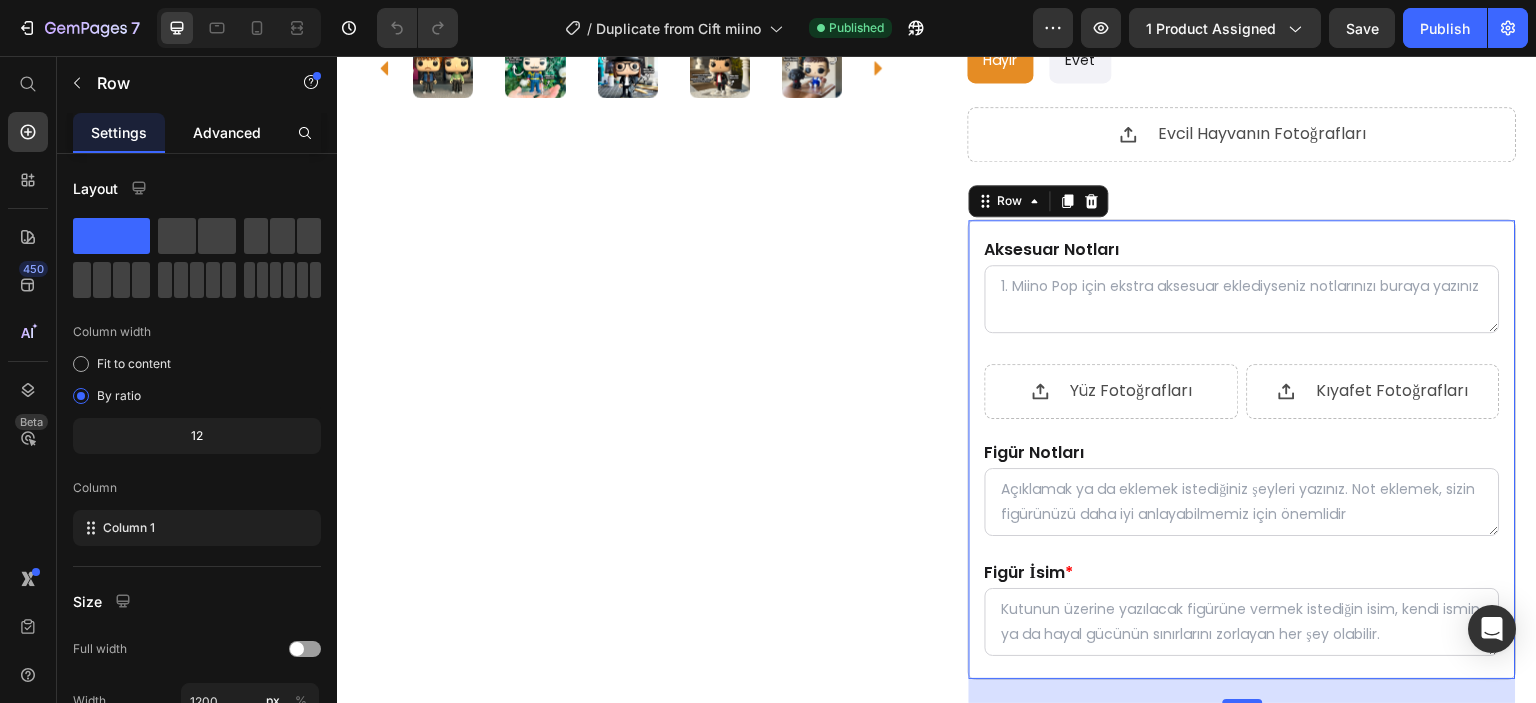 click on "Advanced" at bounding box center (227, 132) 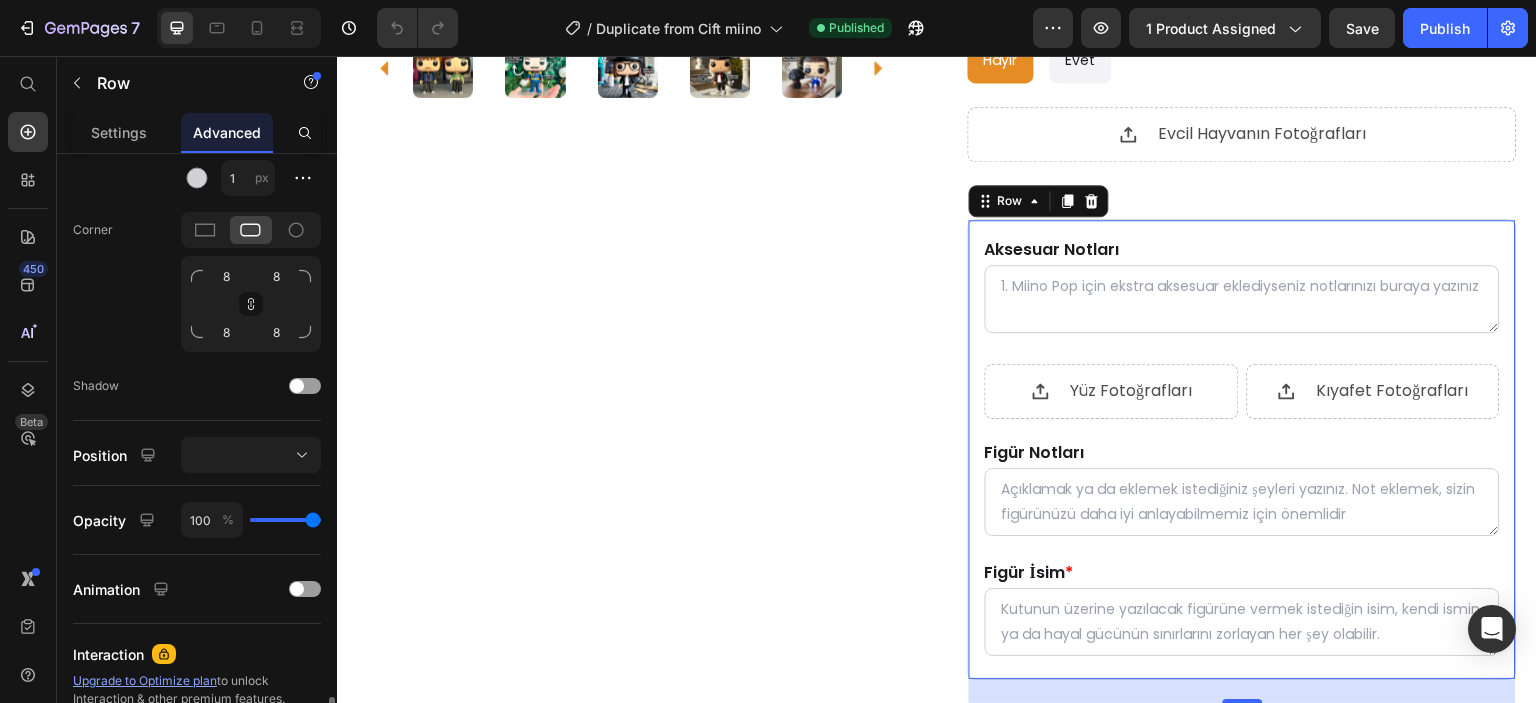 scroll, scrollTop: 808, scrollLeft: 0, axis: vertical 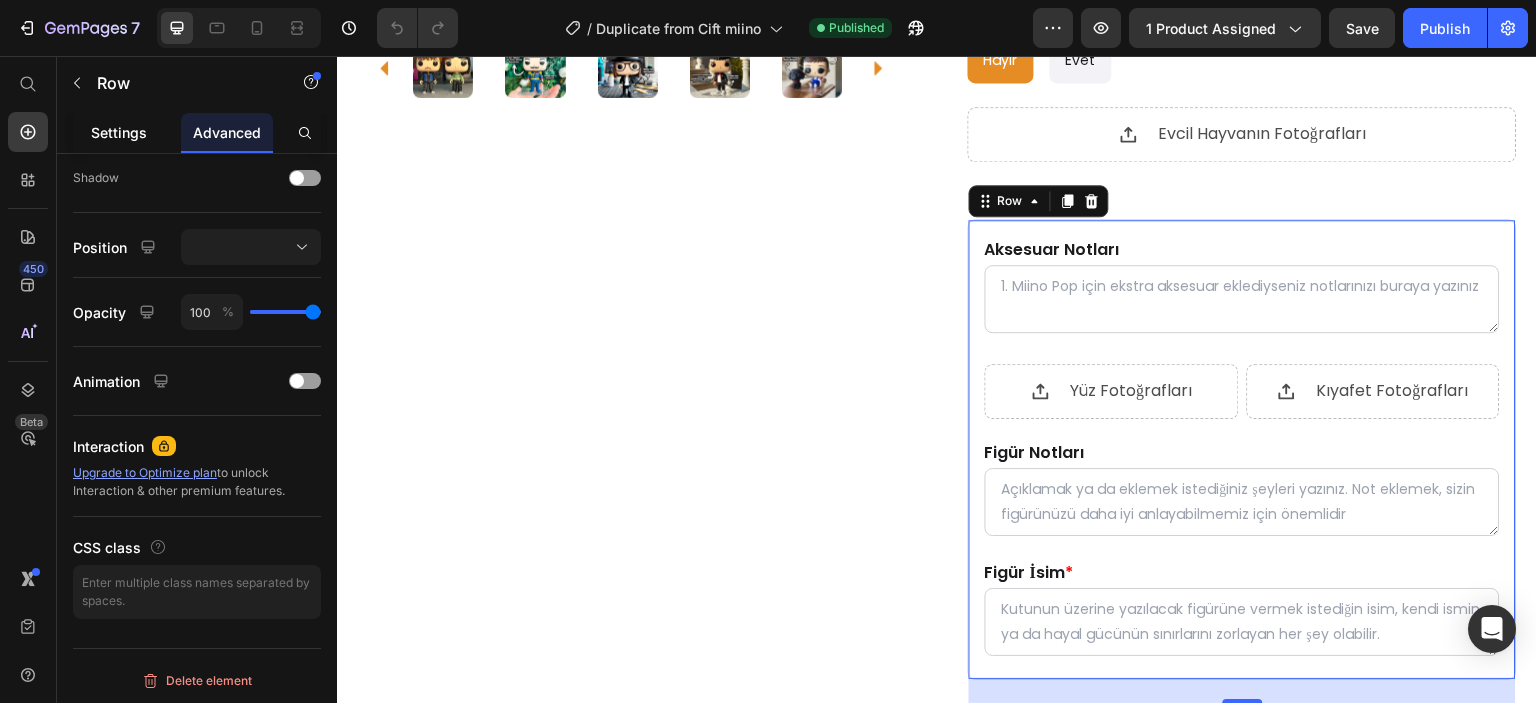 click on "Settings" at bounding box center [119, 132] 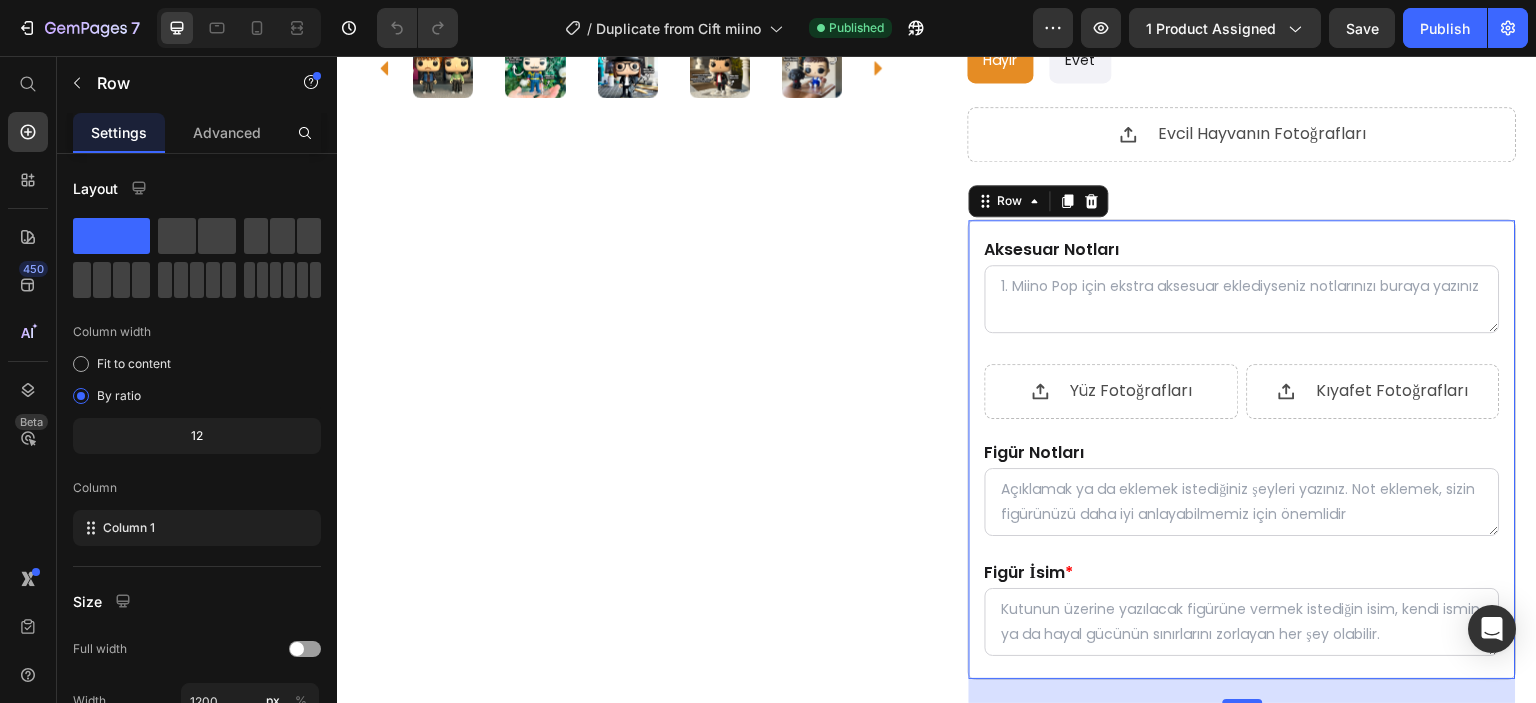 scroll, scrollTop: 800, scrollLeft: 0, axis: vertical 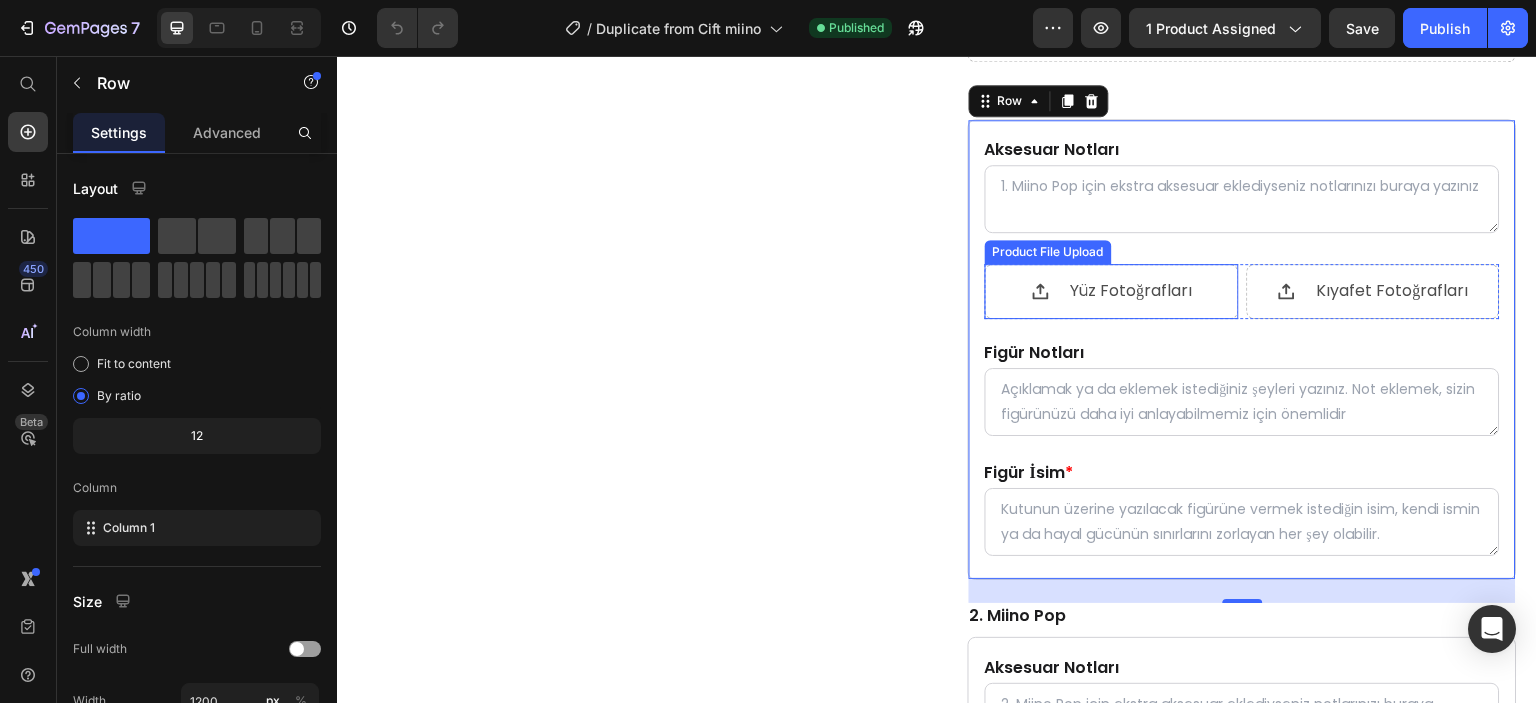 click on "Yüz Fotoğrafları" at bounding box center (1132, 291) 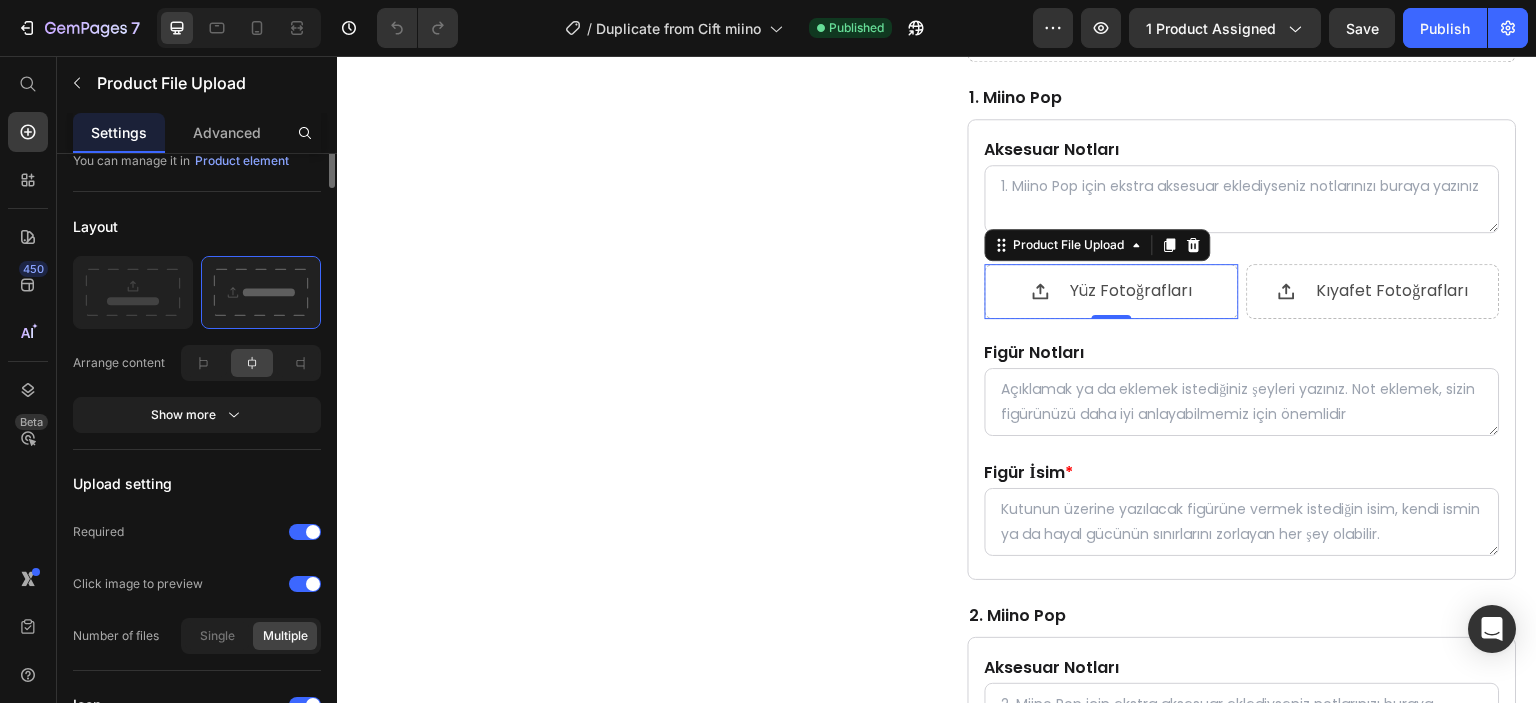 scroll, scrollTop: 0, scrollLeft: 0, axis: both 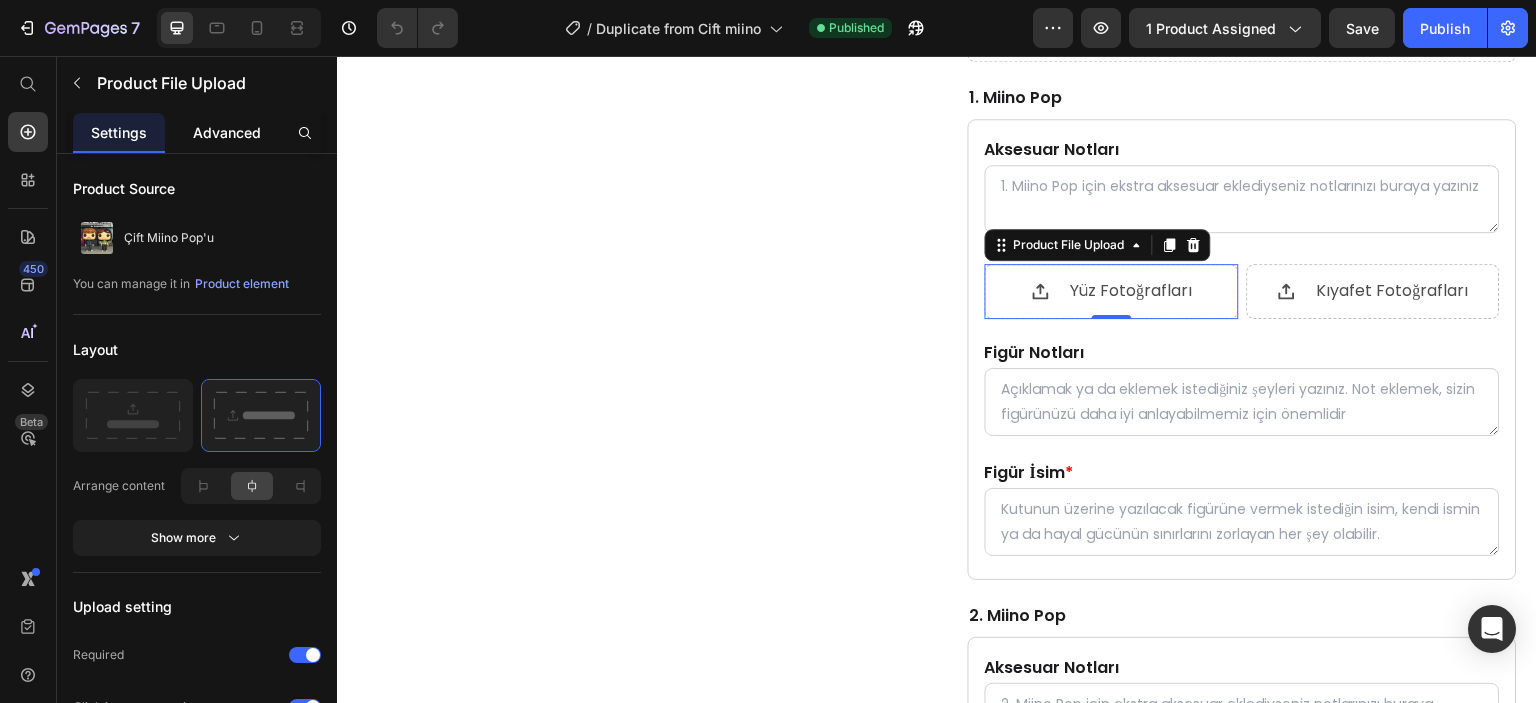 click on "Advanced" at bounding box center (227, 132) 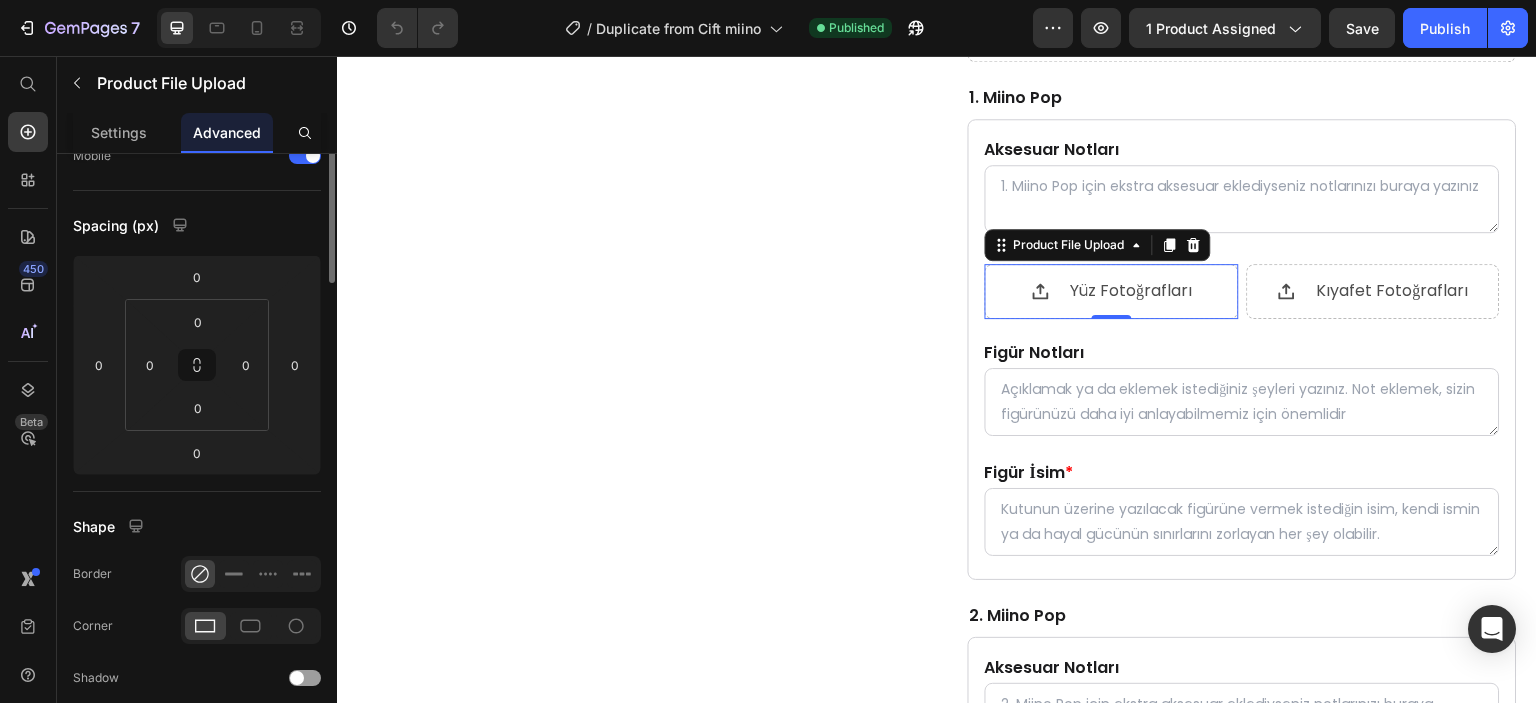 scroll, scrollTop: 0, scrollLeft: 0, axis: both 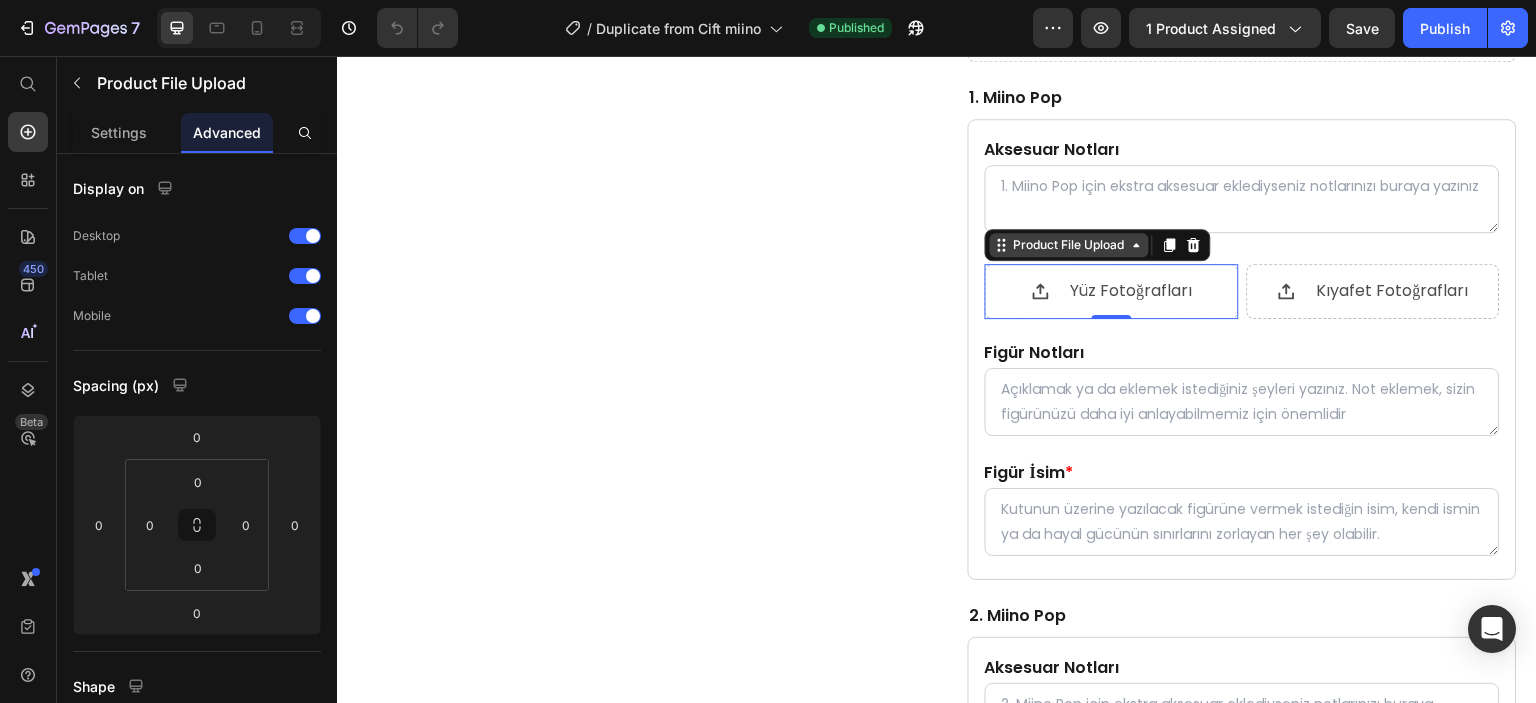 click on "Product File Upload" at bounding box center [1069, 245] 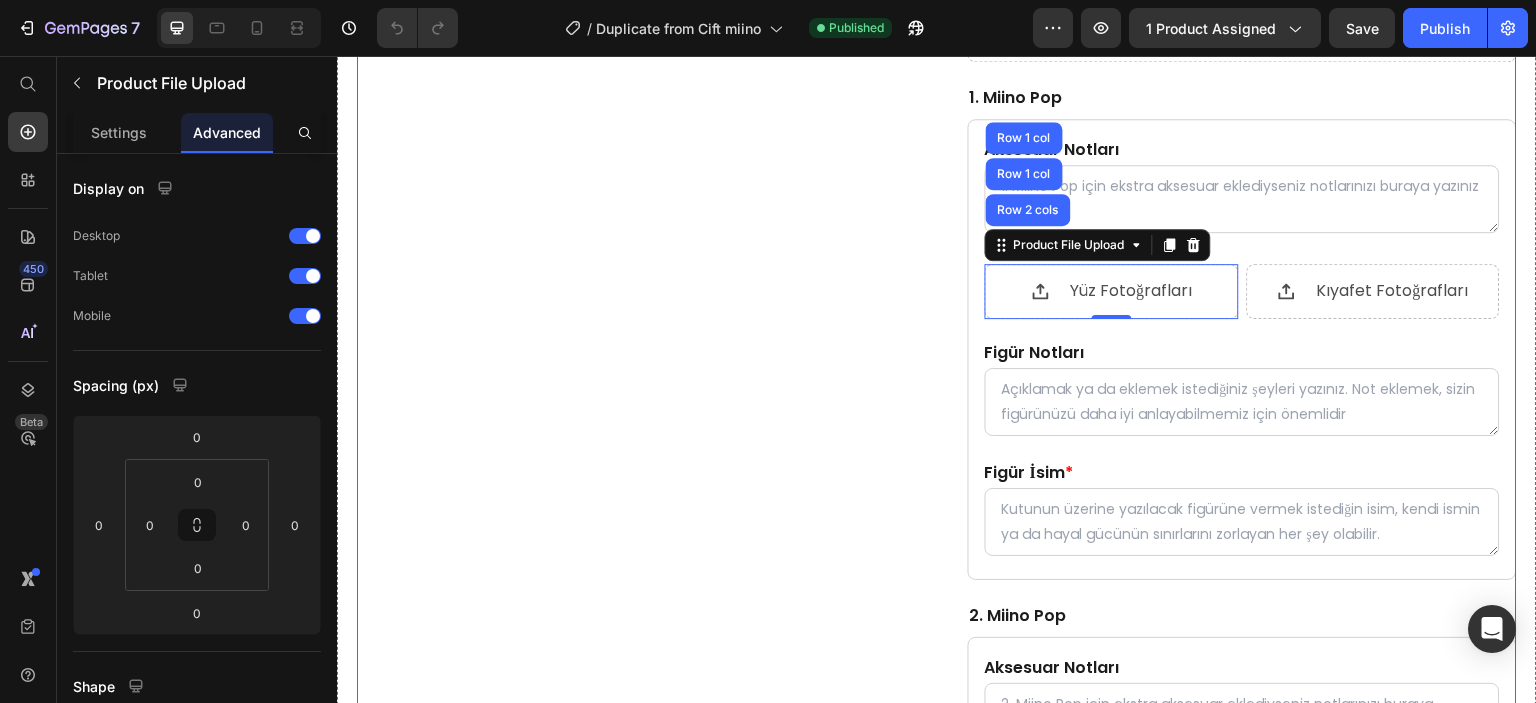 click on "Product Images" at bounding box center (631, 318) 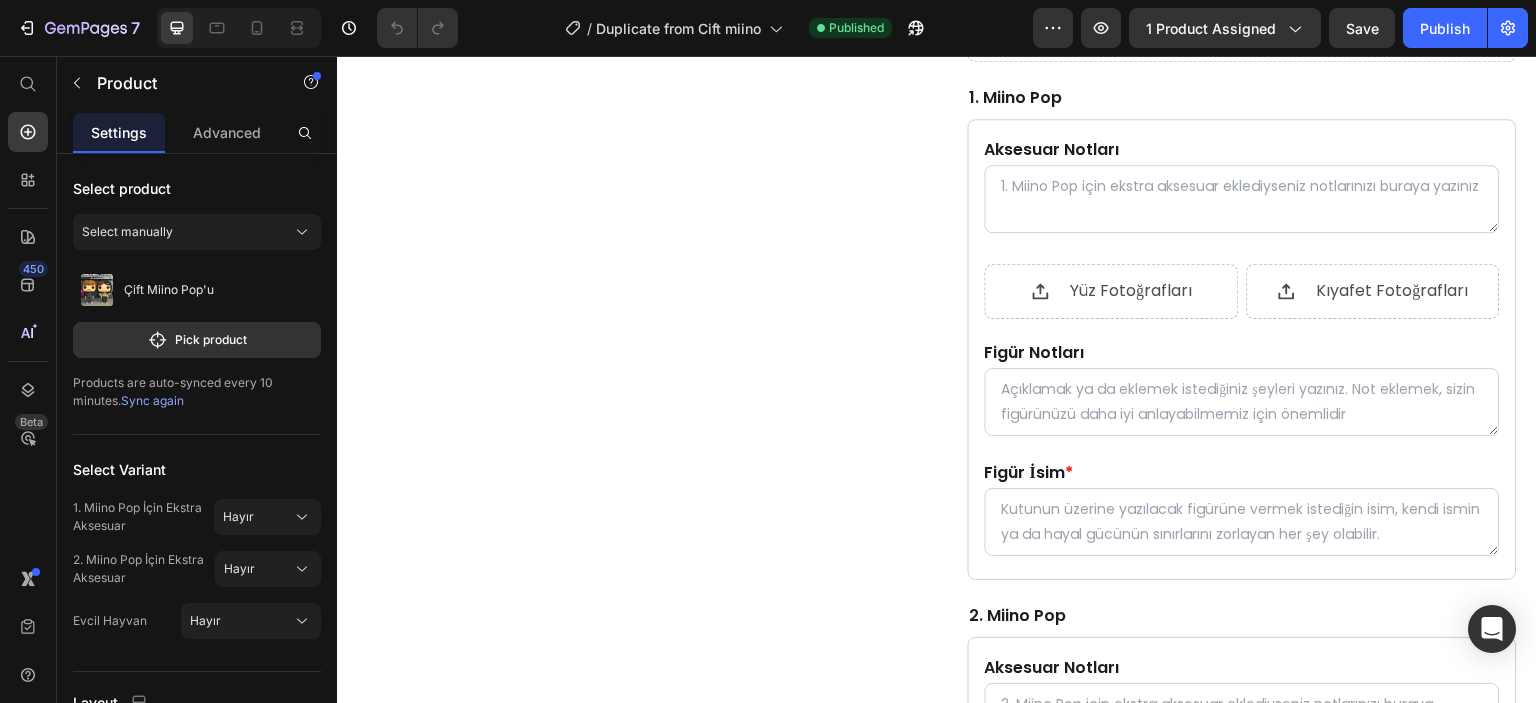 click on "Yüz Fotoğrafları" at bounding box center (1132, 291) 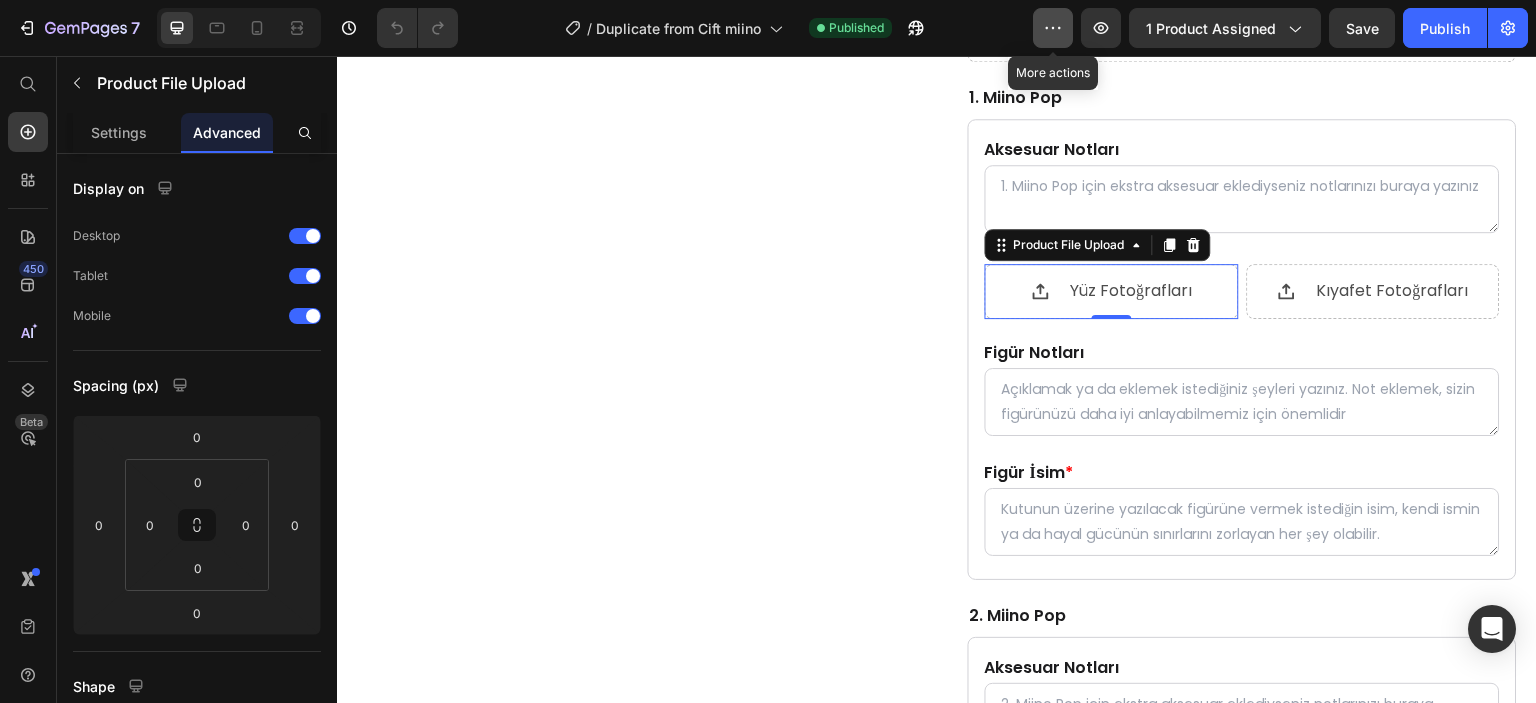 click 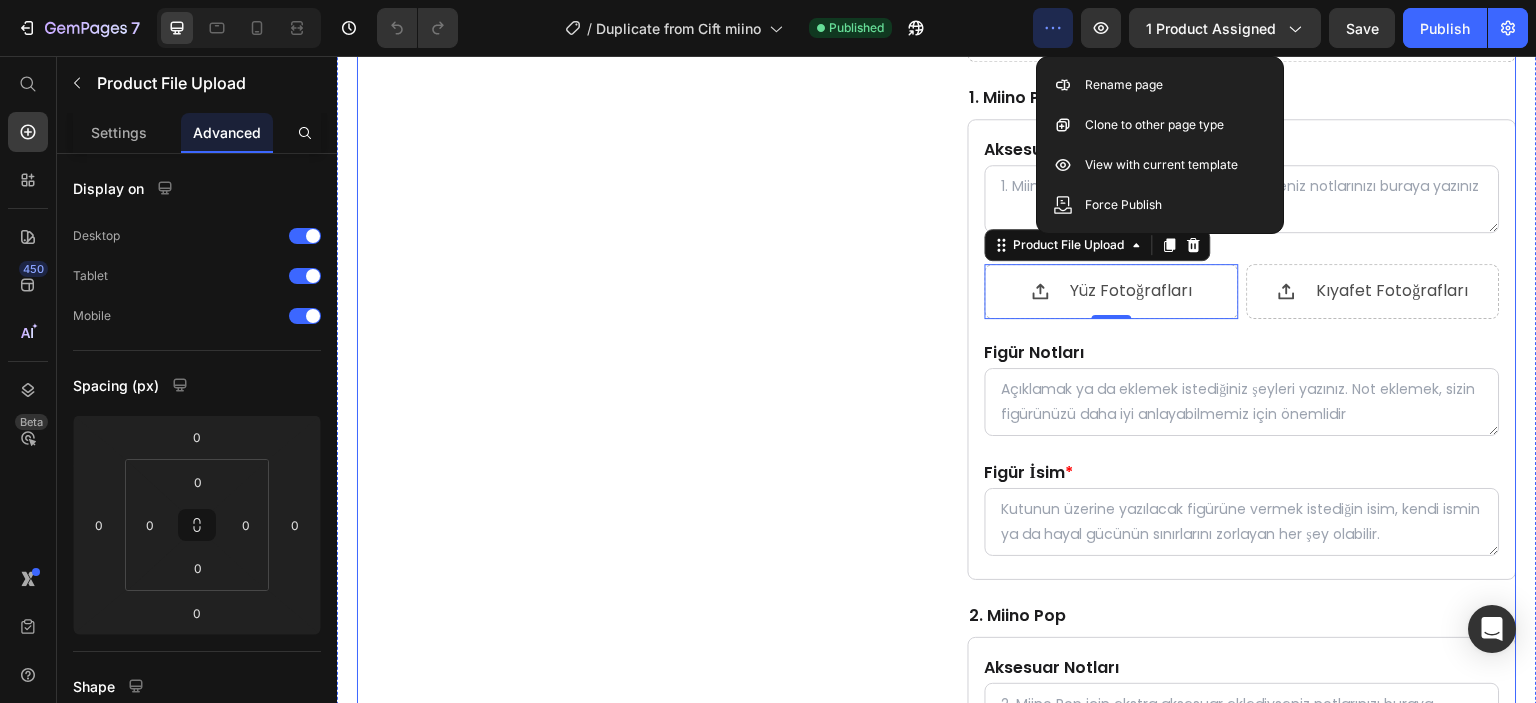 click on "Product Images" at bounding box center [631, 318] 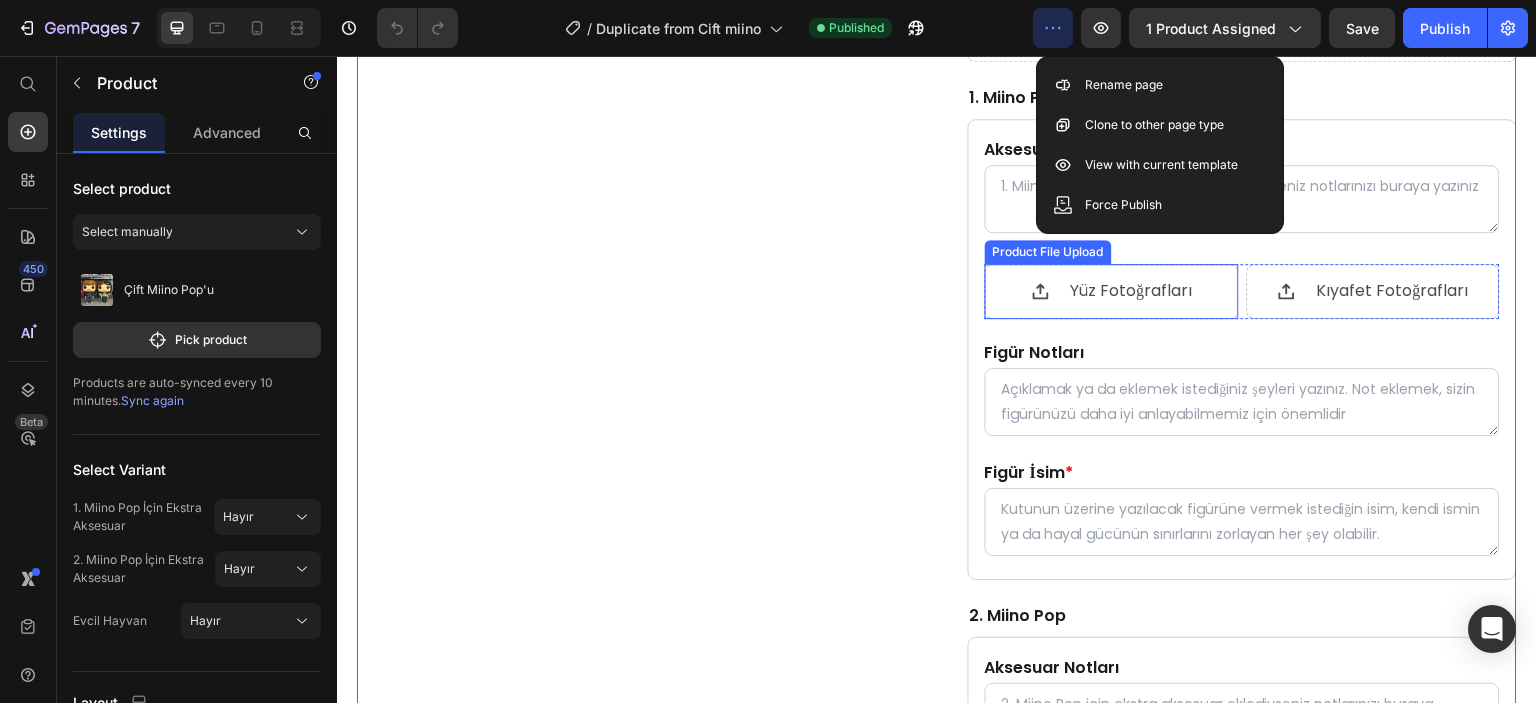 click on "Yüz Fotoğrafları" at bounding box center (1132, 291) 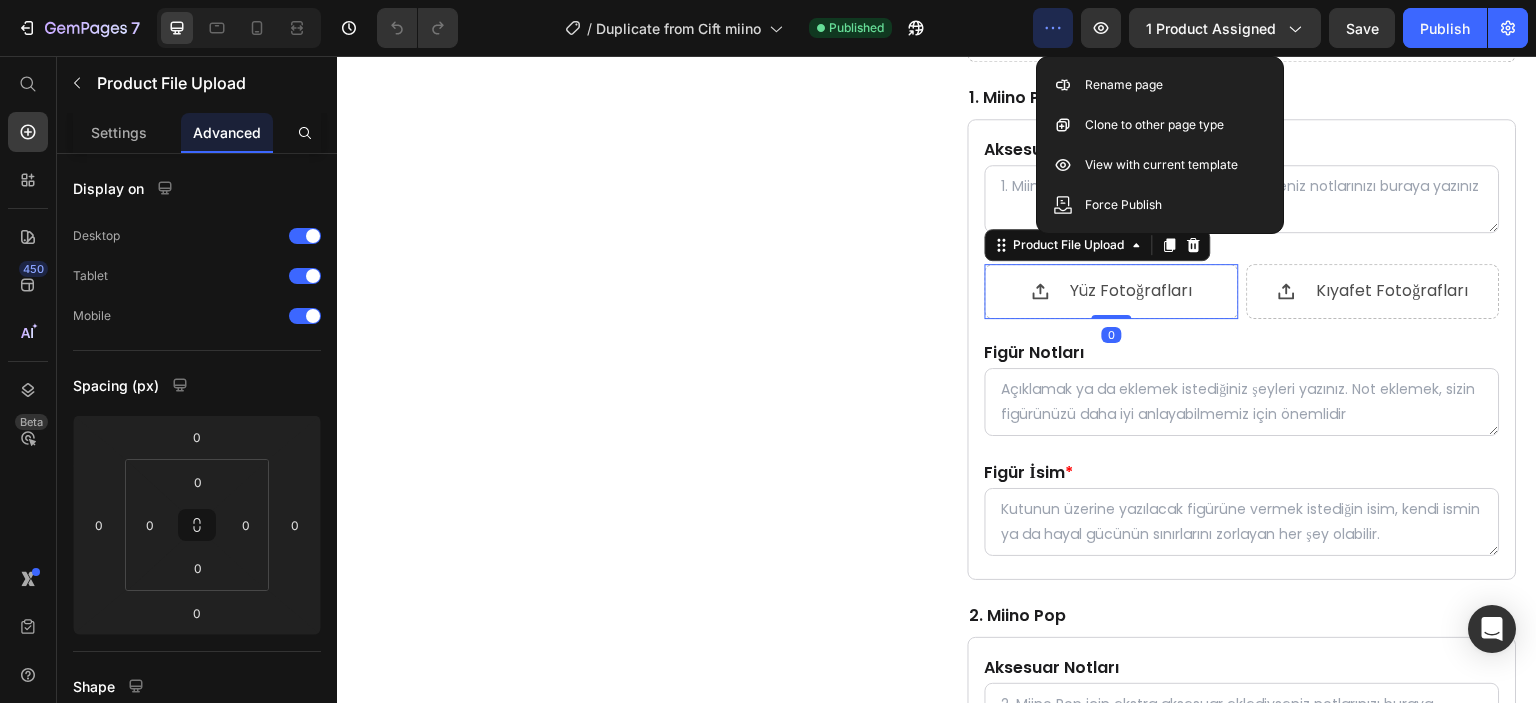 click on "Yüz Fotoğrafları" at bounding box center (1132, 291) 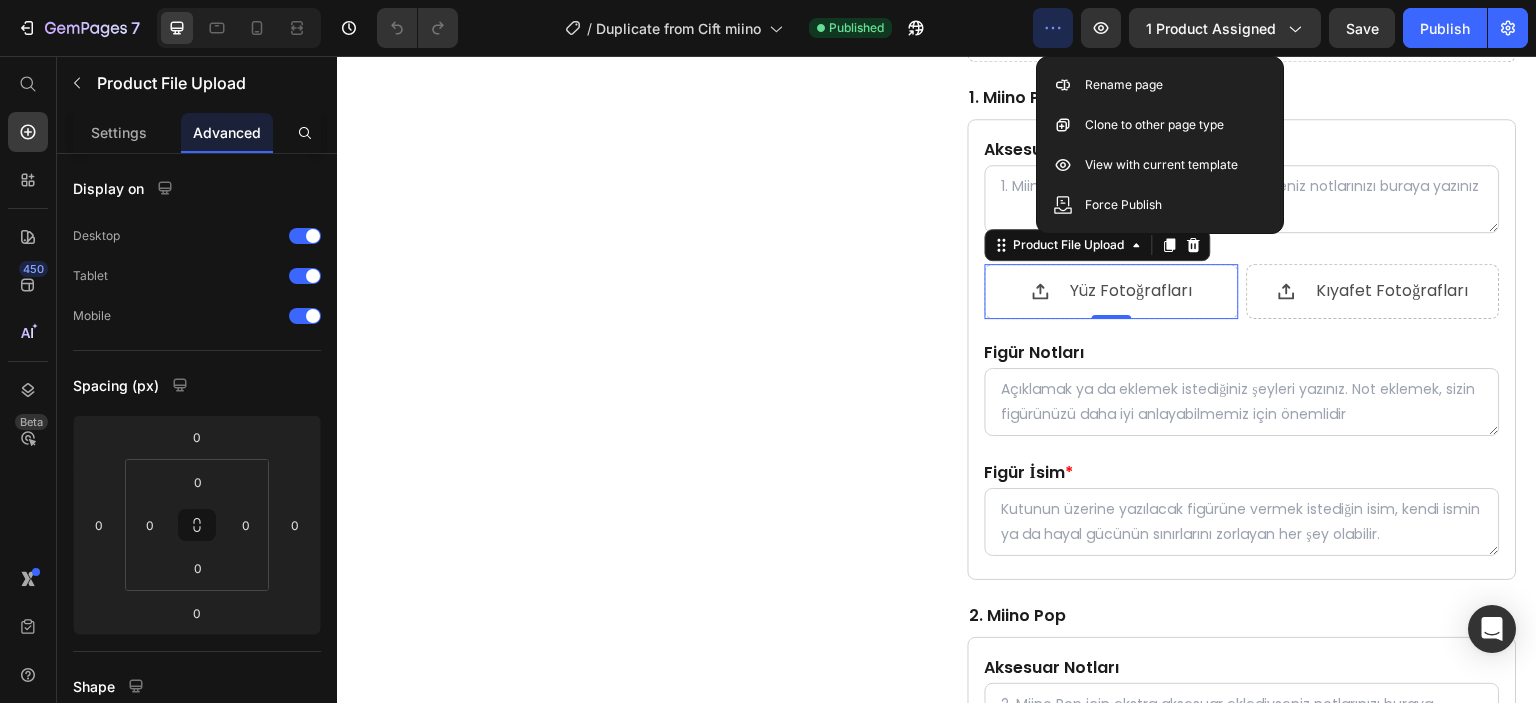 click on "Yüz Fotoğrafları" at bounding box center (1132, 291) 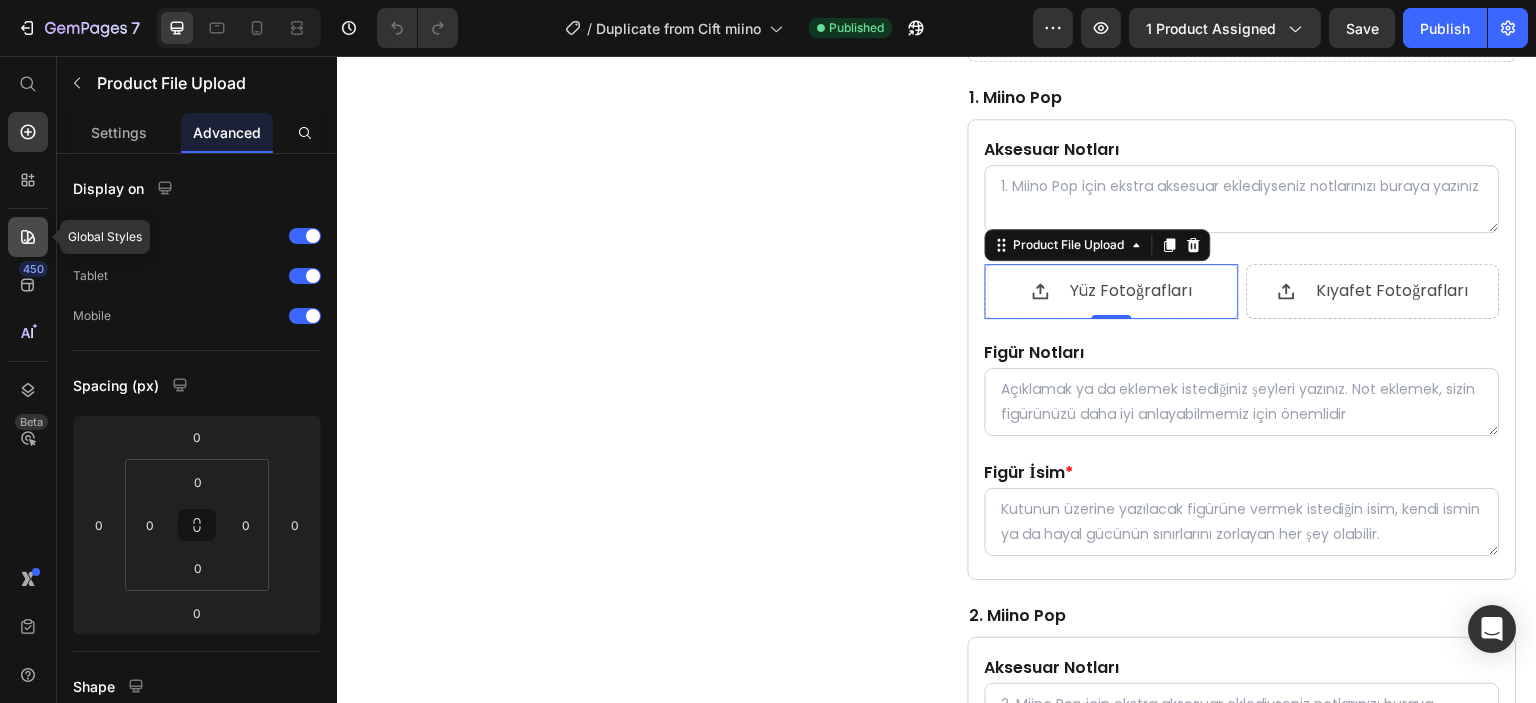 click 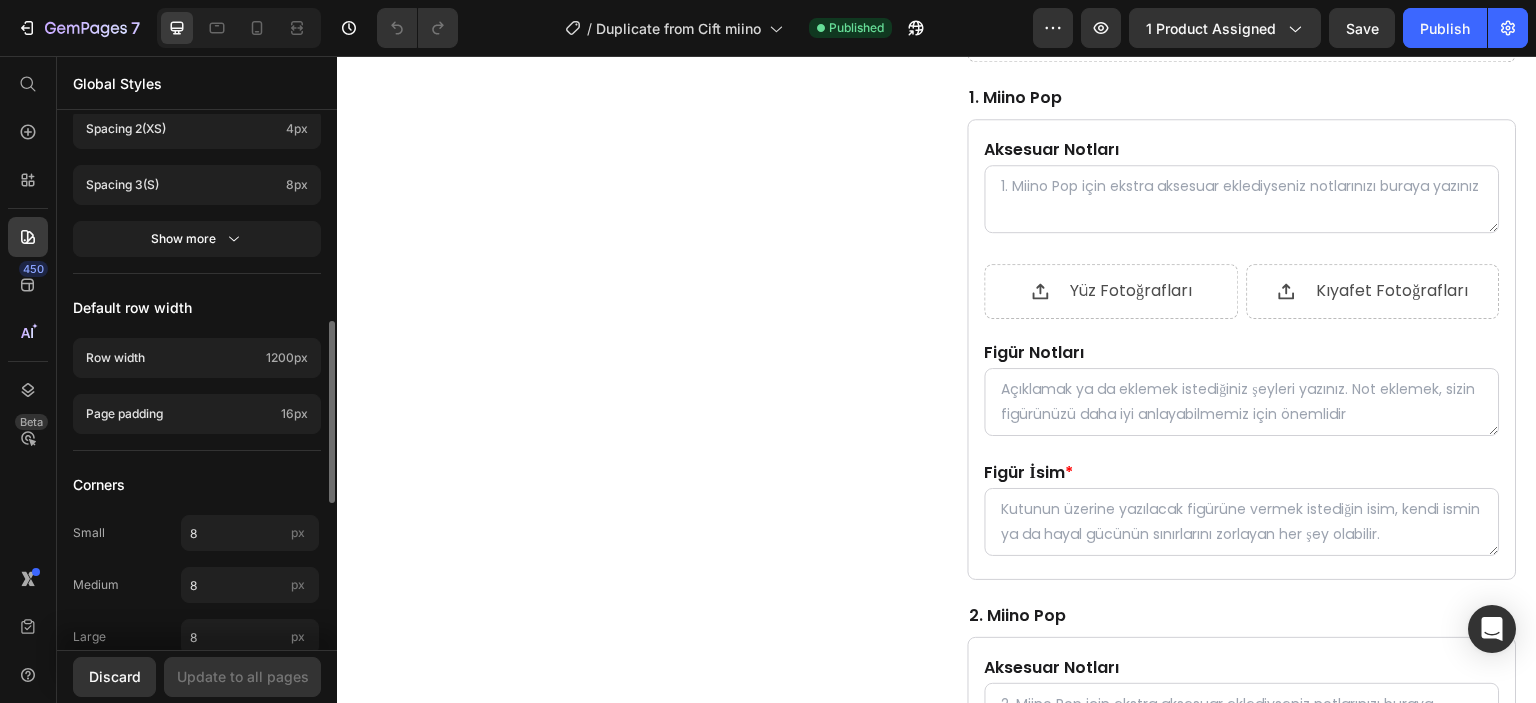 scroll, scrollTop: 1035, scrollLeft: 0, axis: vertical 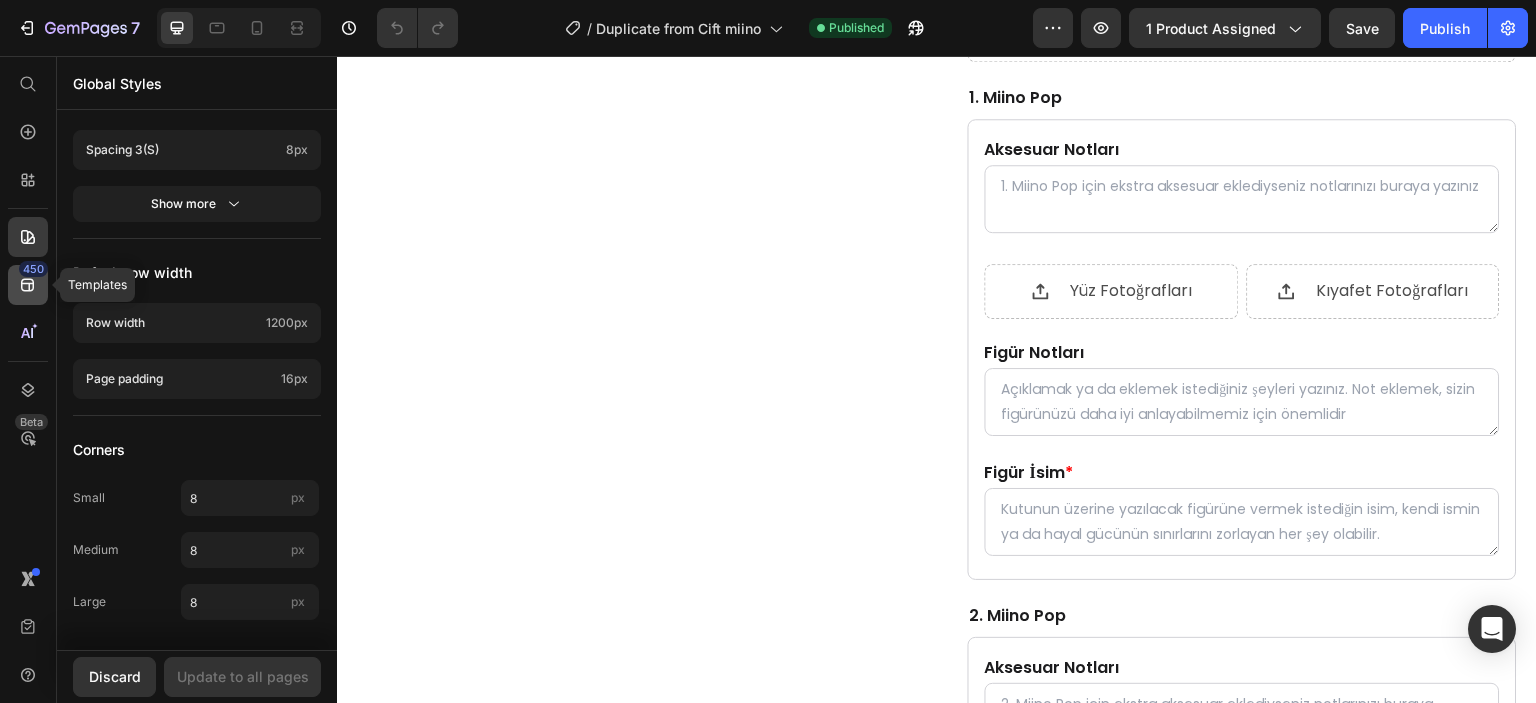 click 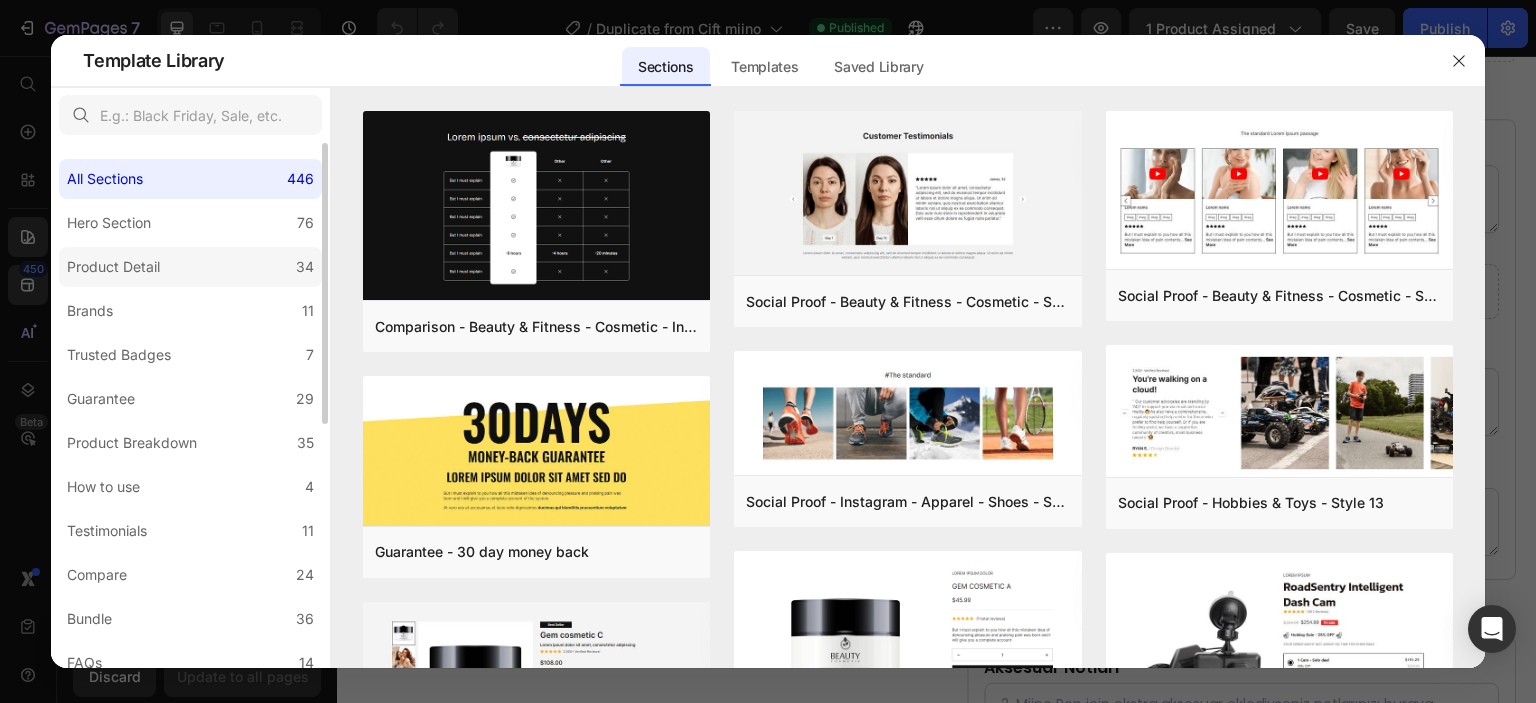 click on "Product Detail 34" 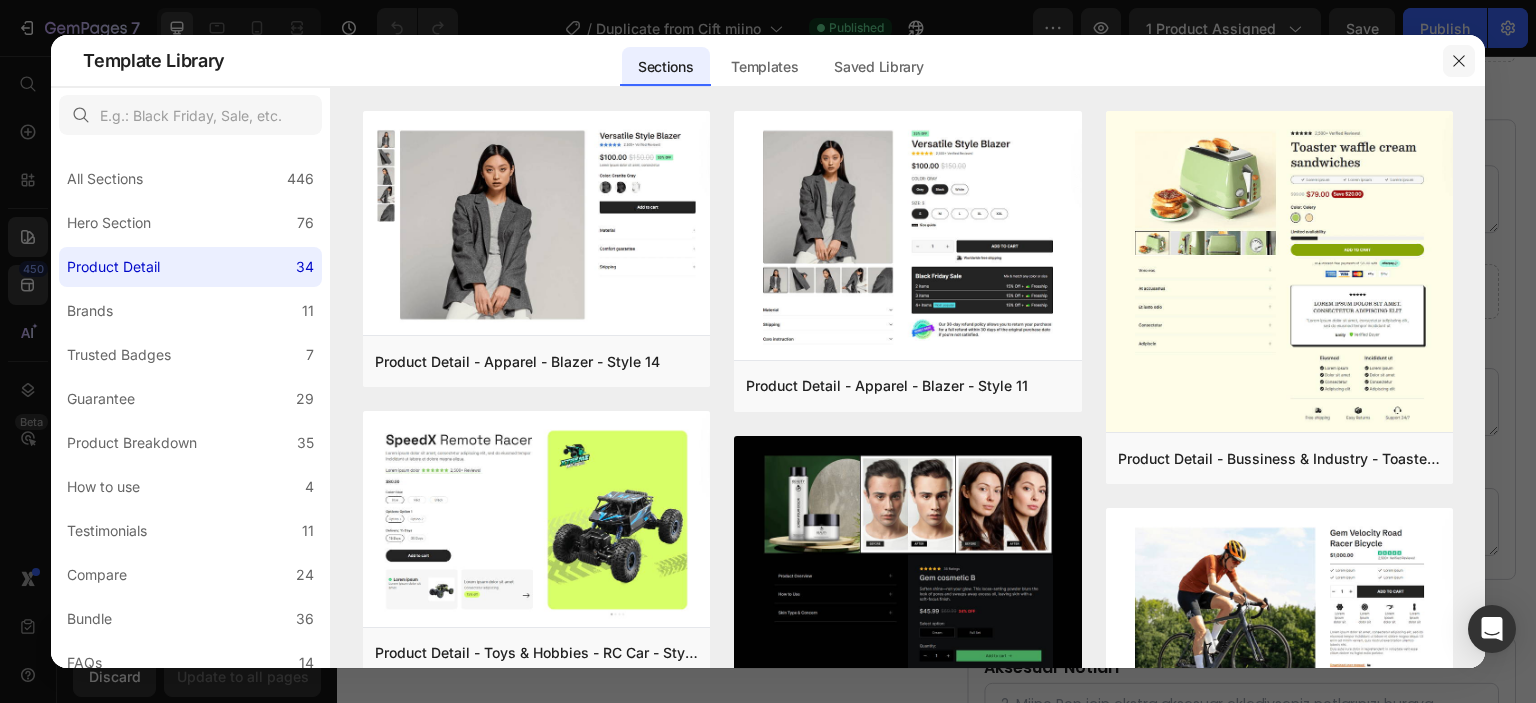 click at bounding box center (1459, 61) 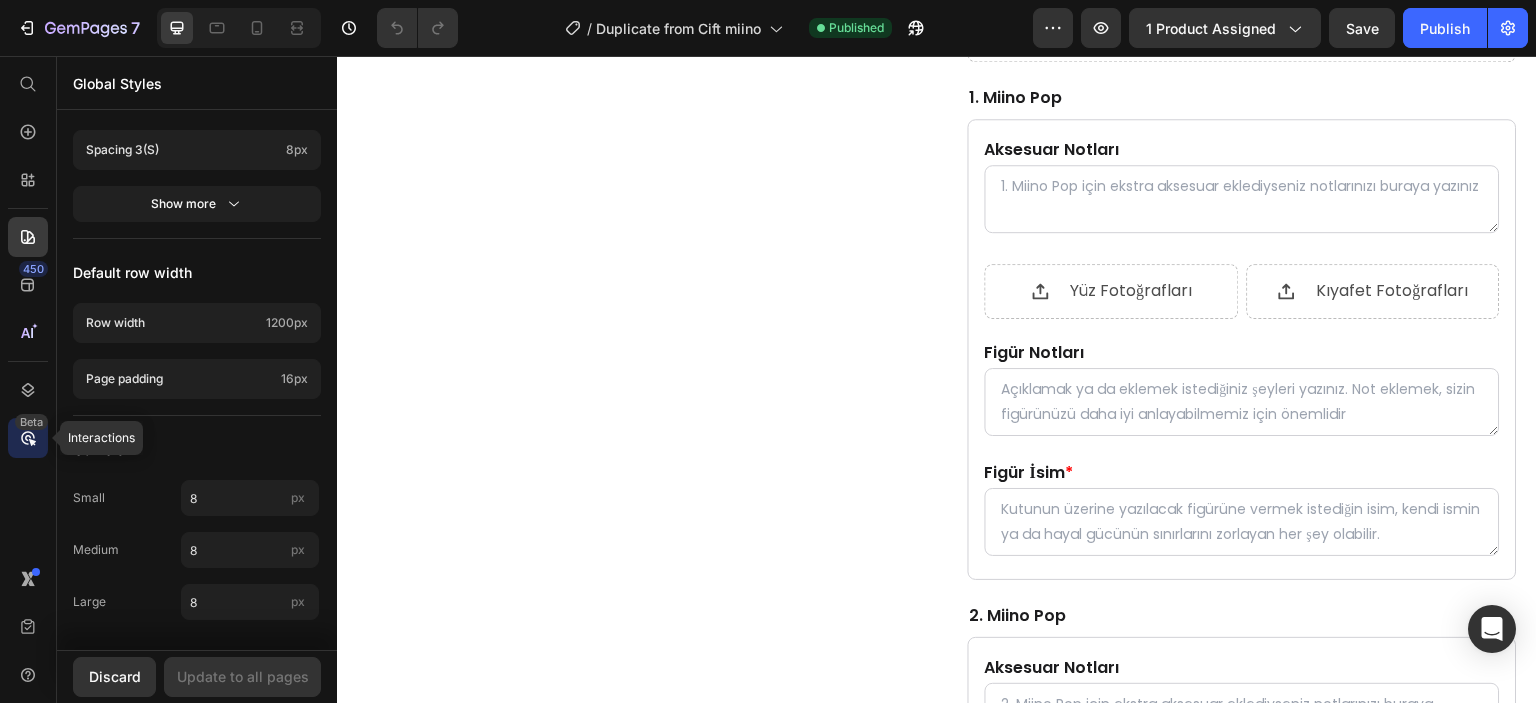 click 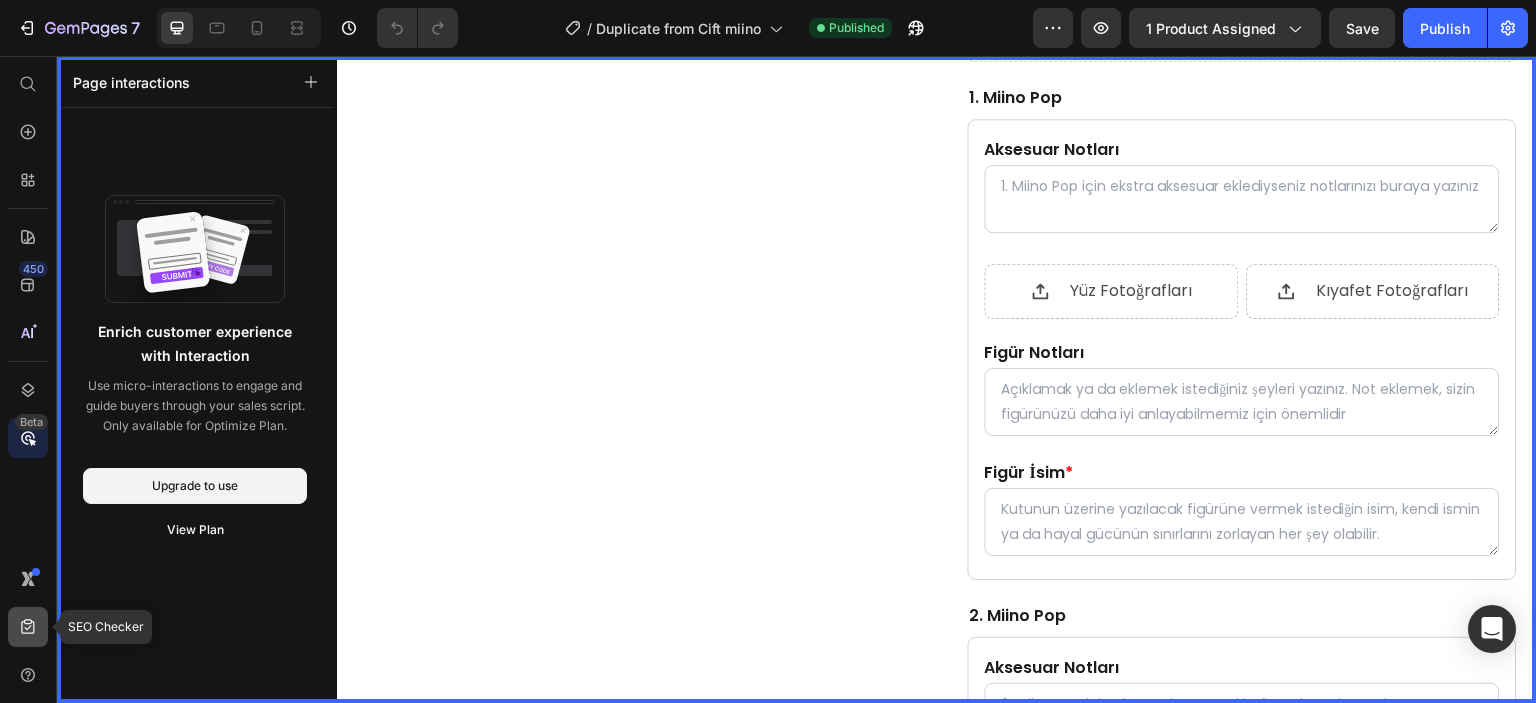 click 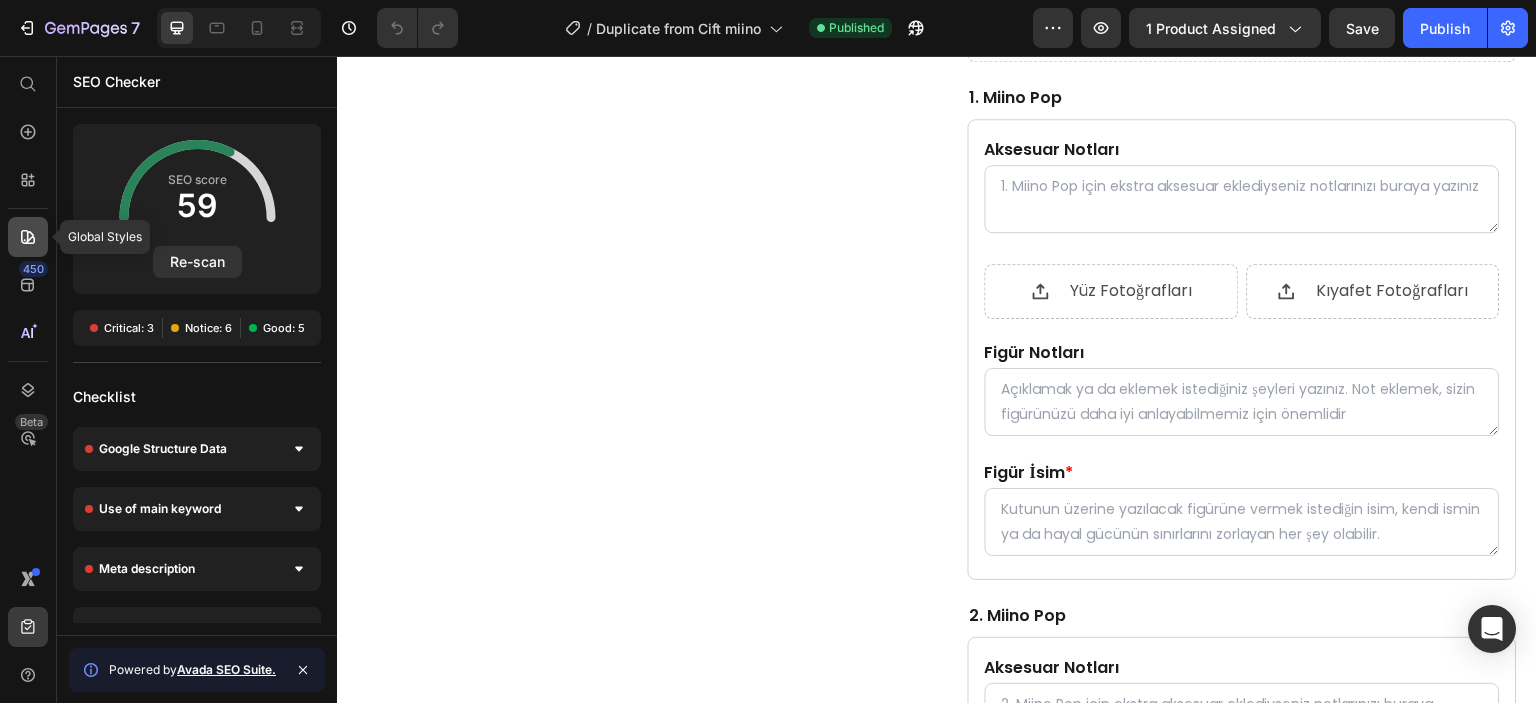 click 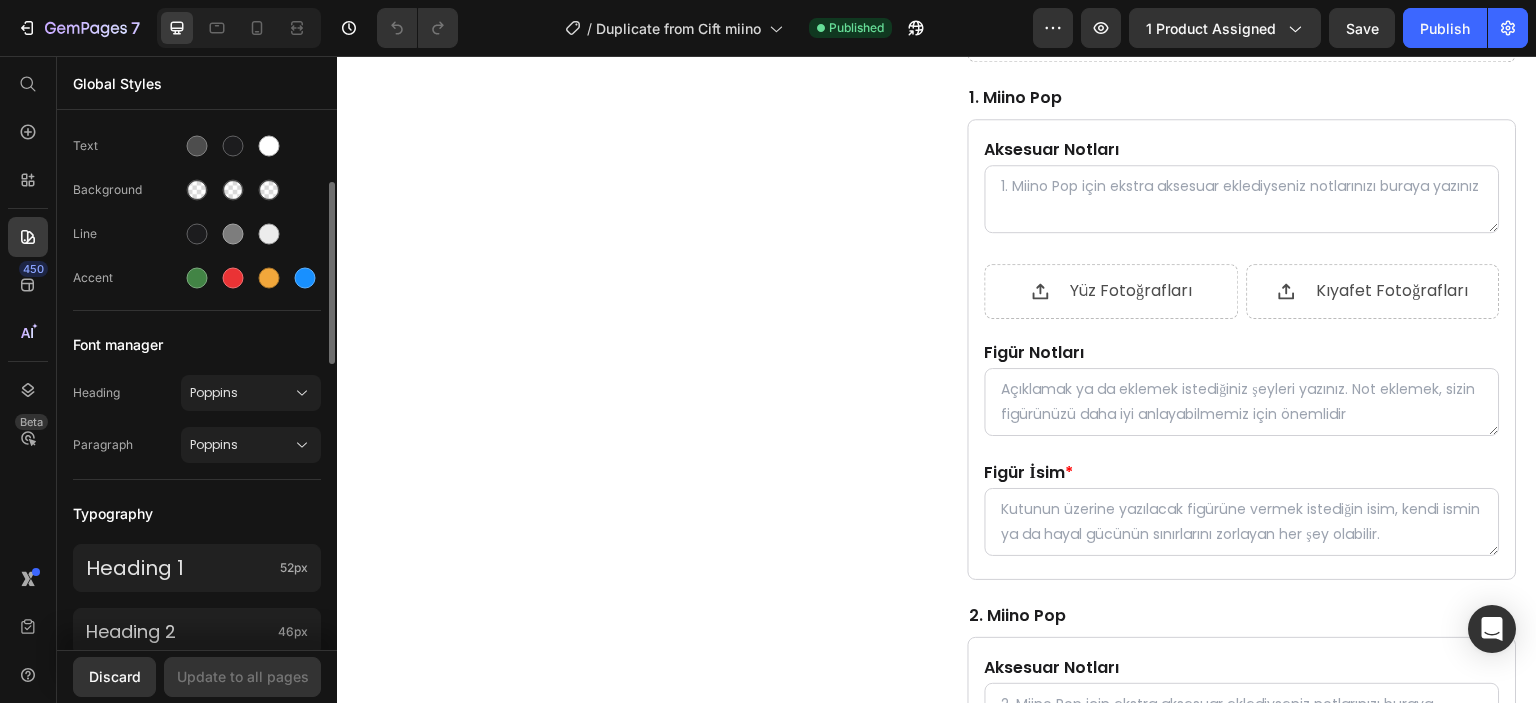 scroll, scrollTop: 0, scrollLeft: 0, axis: both 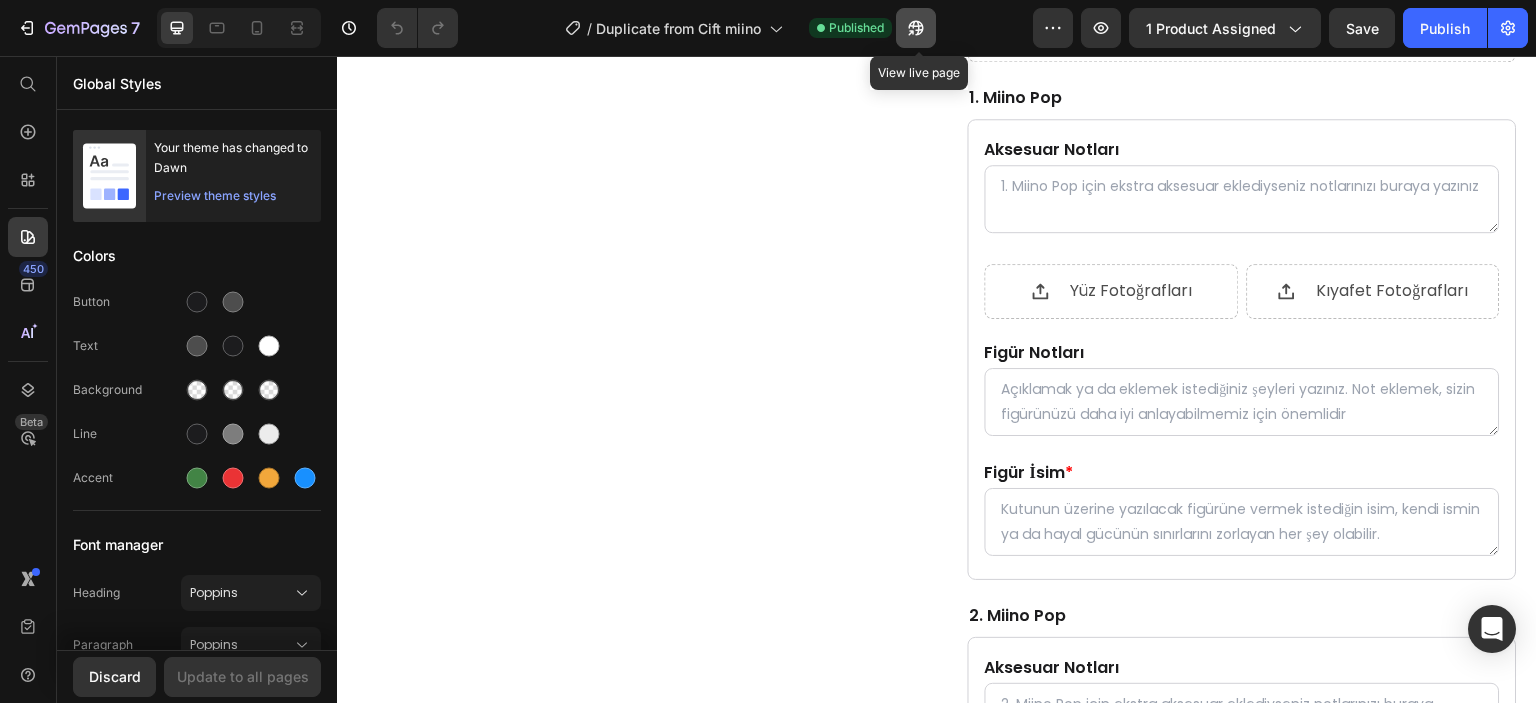 click 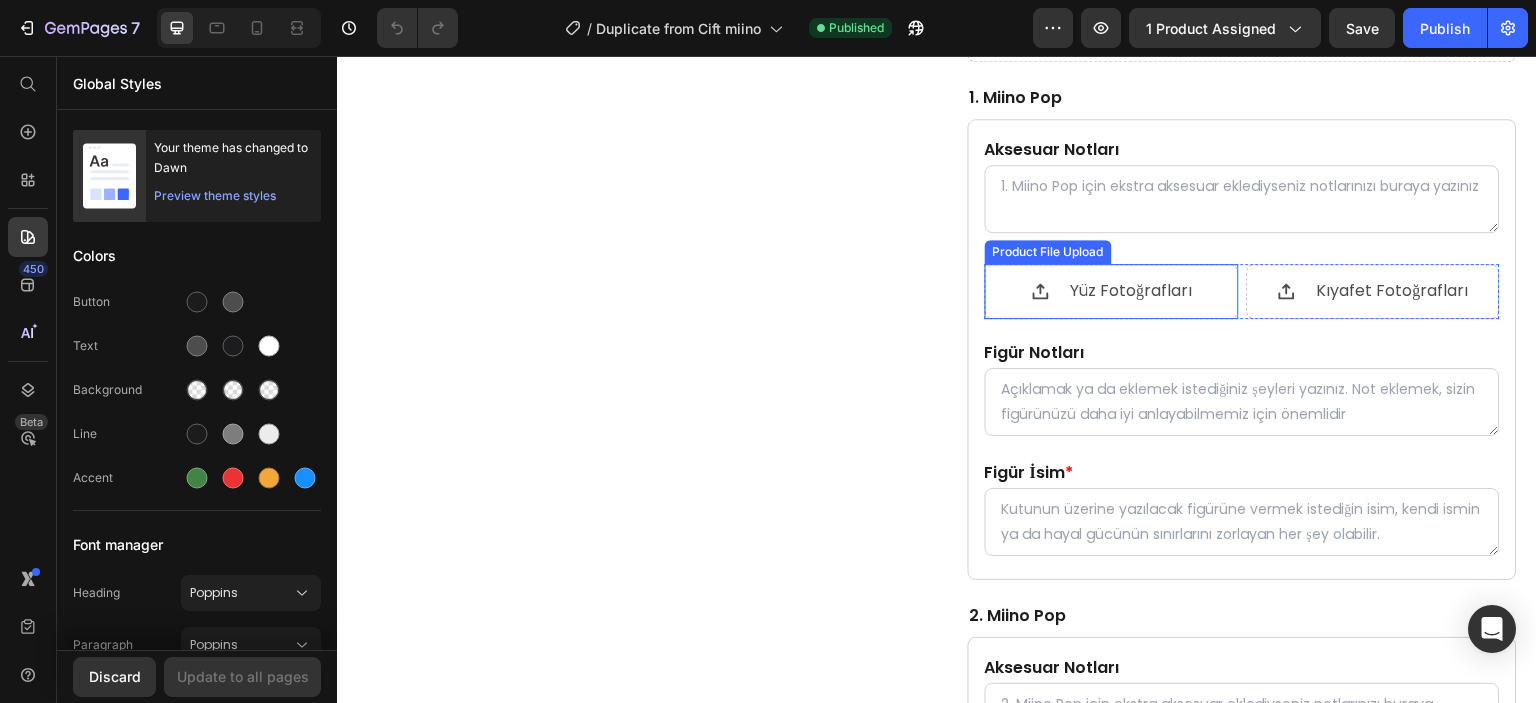 click on "Yüz Fotoğrafları" at bounding box center (1132, 291) 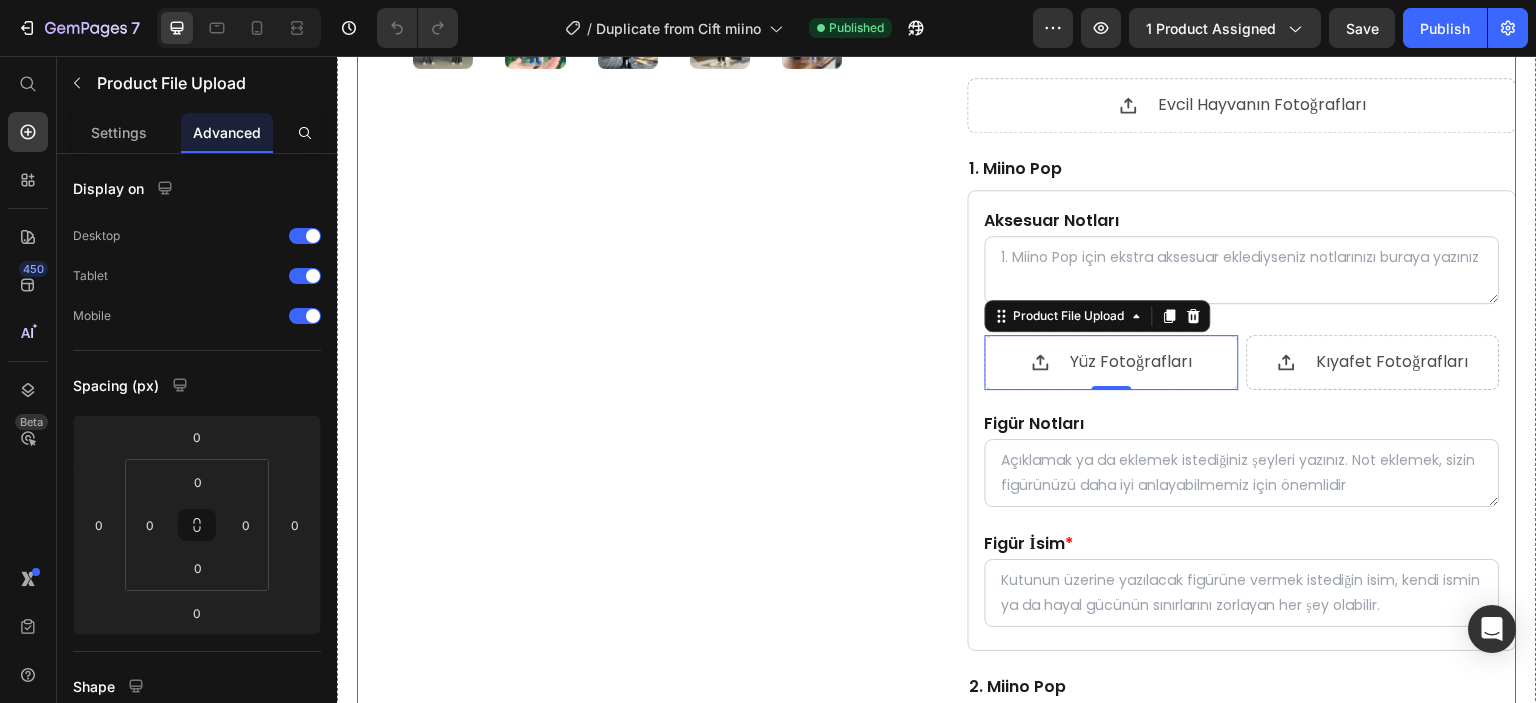scroll, scrollTop: 700, scrollLeft: 0, axis: vertical 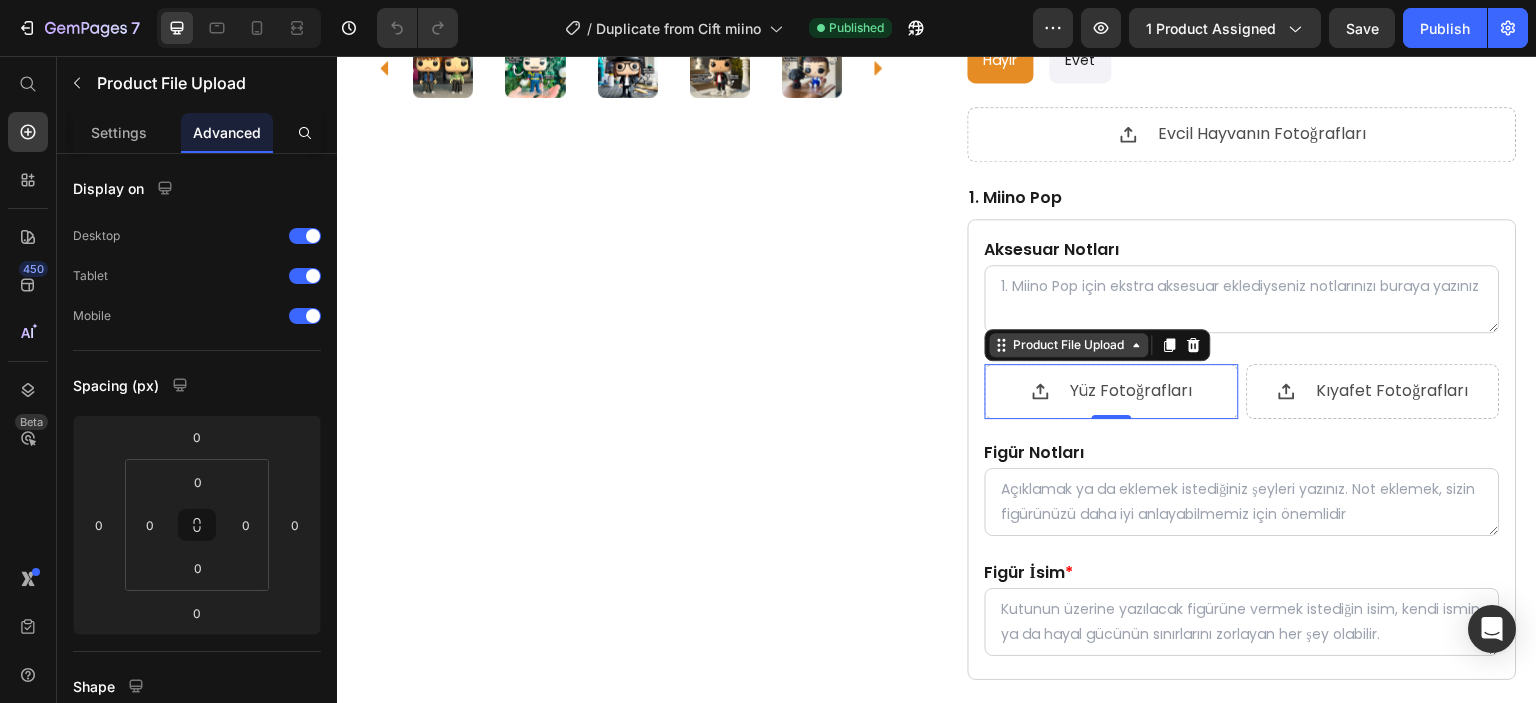 click 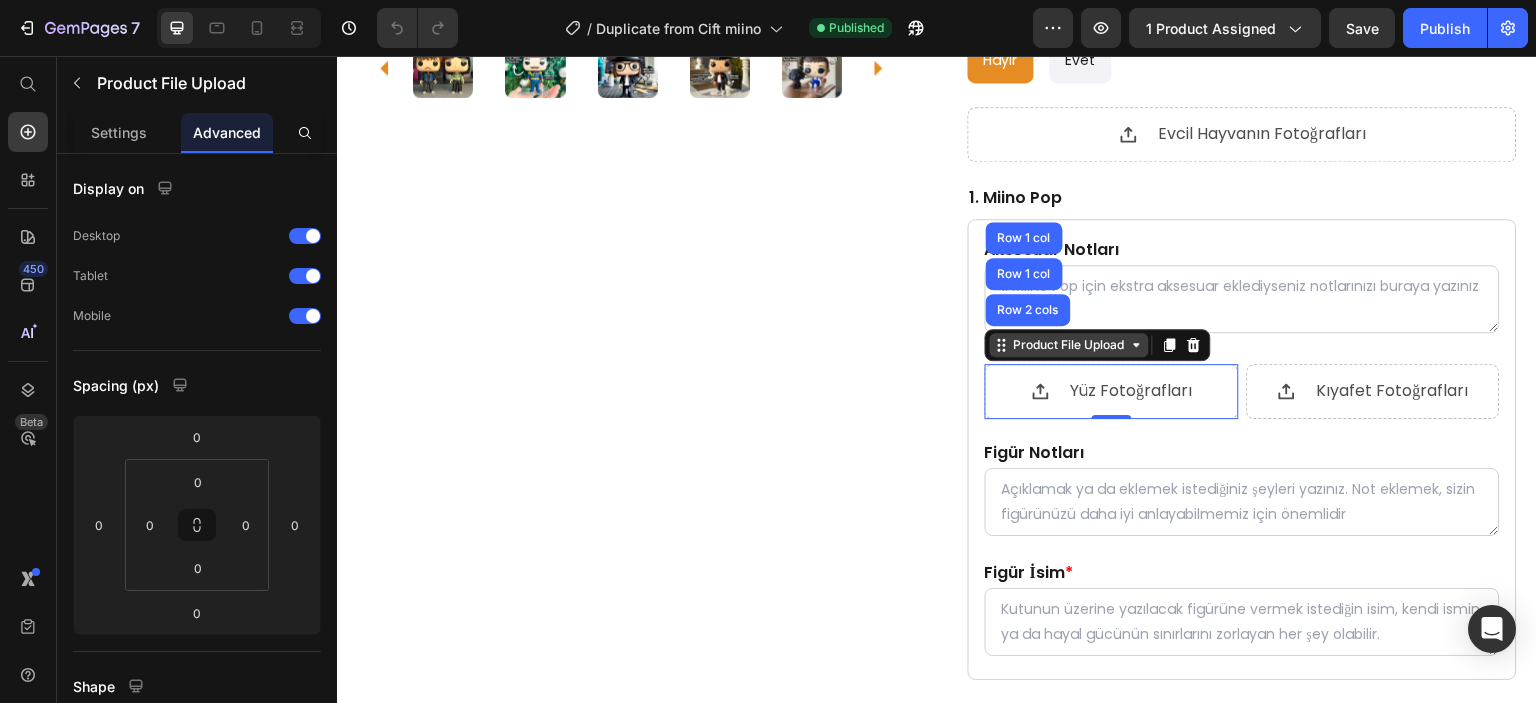 click 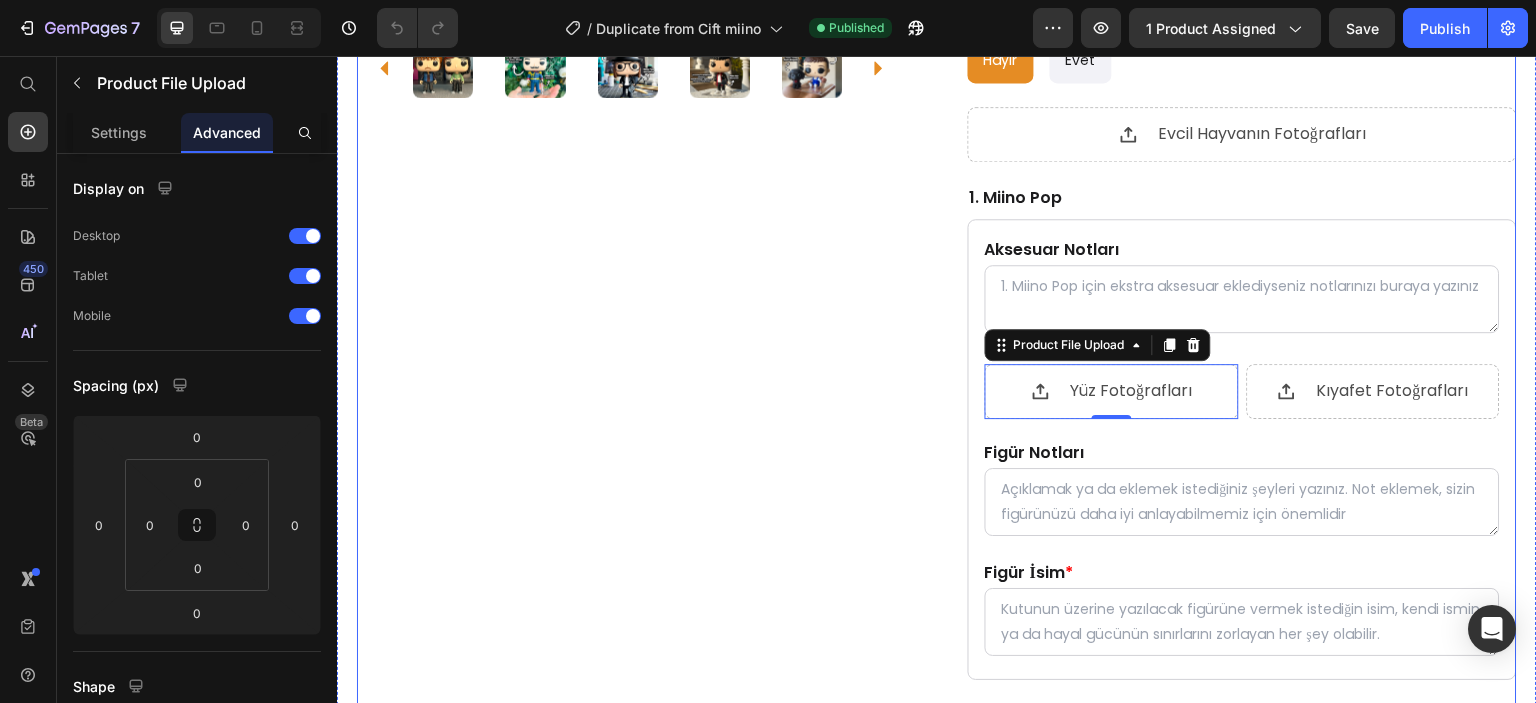 click on "Product Images" at bounding box center (631, 418) 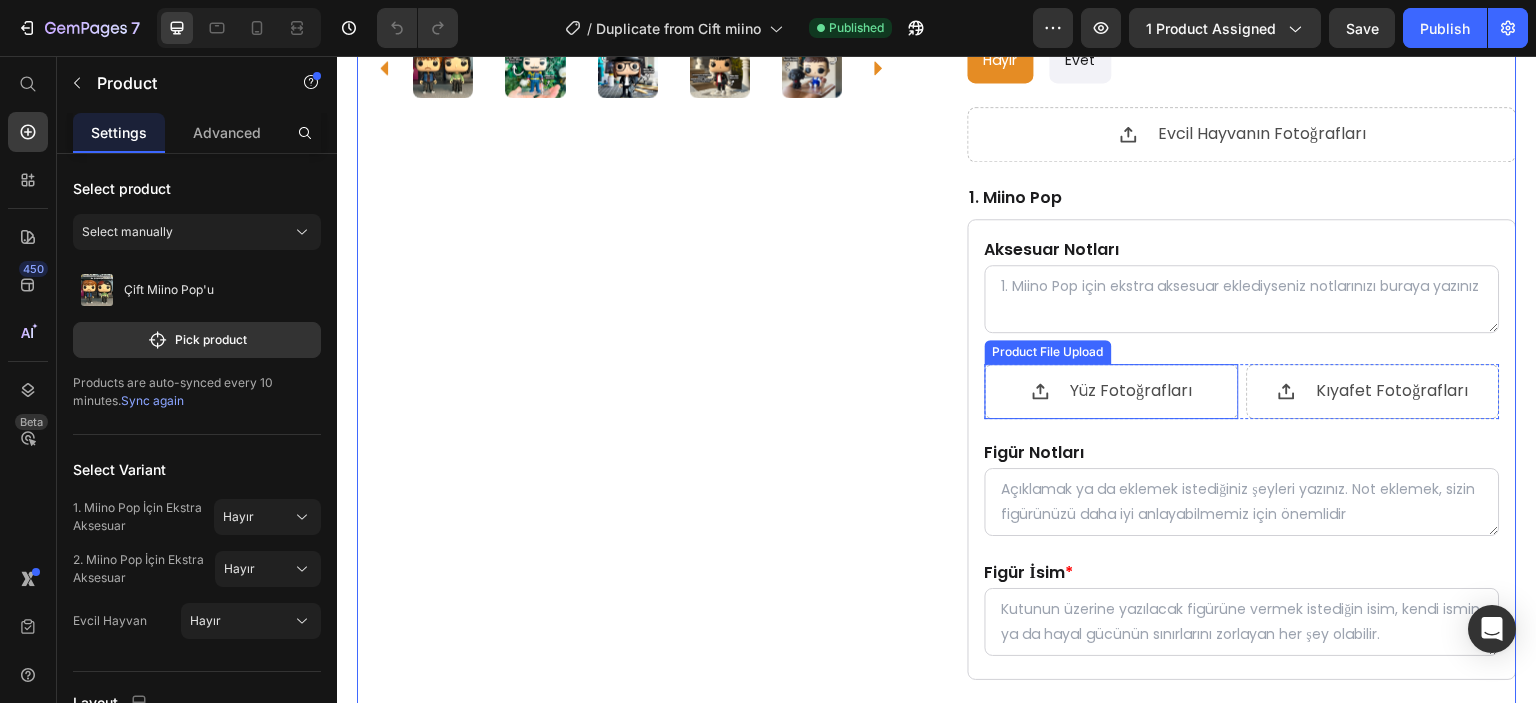 click on "Yüz Fotoğrafları" at bounding box center (1132, 391) 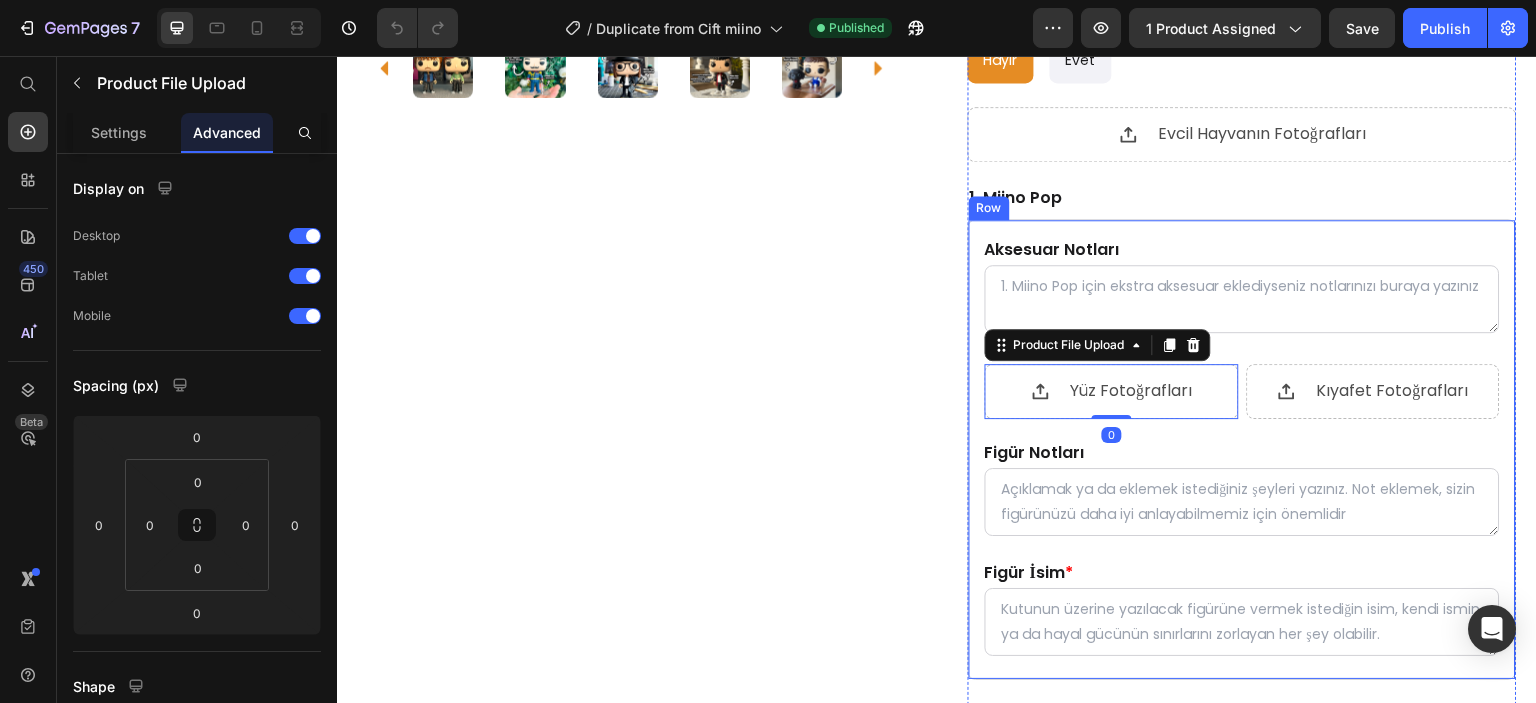 click on "Aksesuar Notları Product Custom Field
Yüz Fotoğrafları Product File Upload   0
Kıyafet Fotoğrafları Product File Upload Row Figür Notları Product Custom Field Figür İsim  * Please enter or select a value Product Custom Field" at bounding box center [1242, 449] 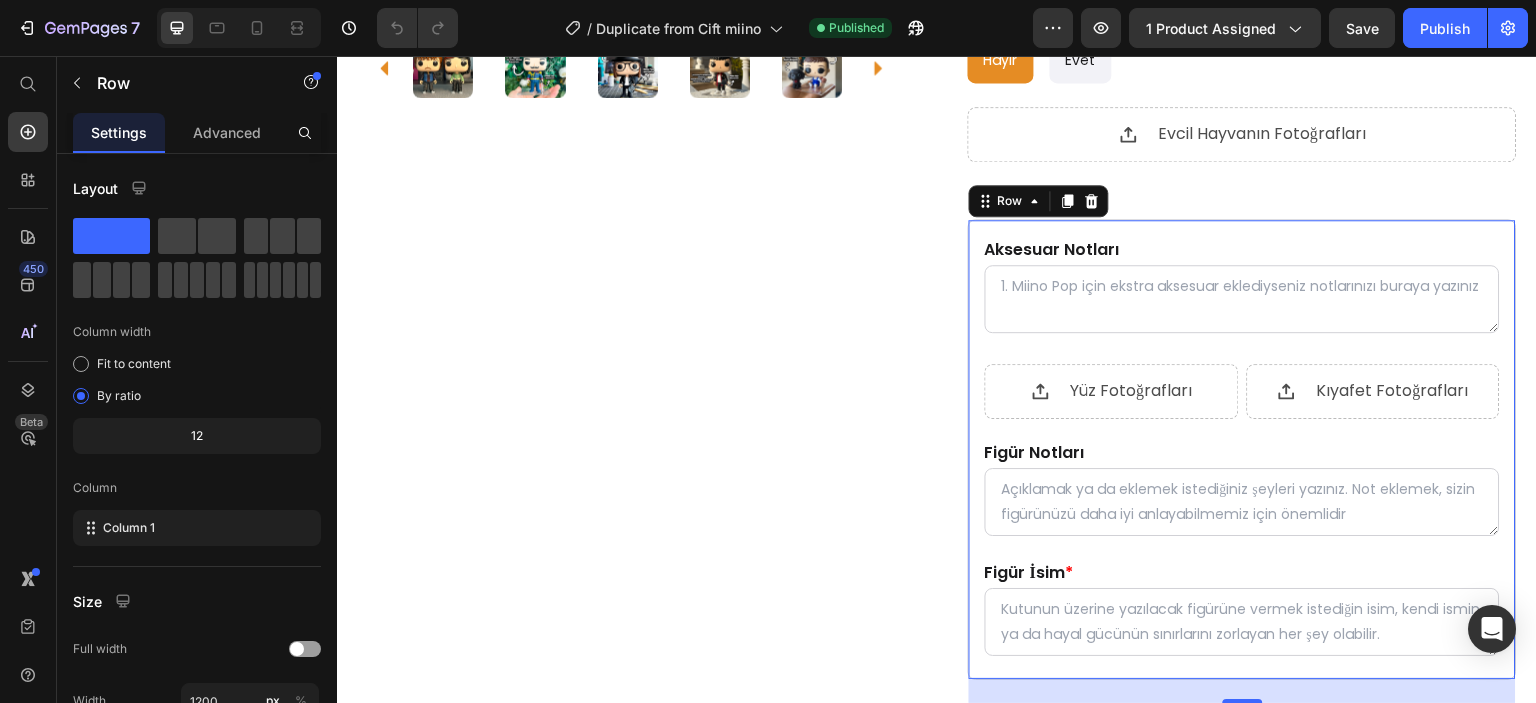 click on "Aksesuar Notları Product Custom Field
Yüz Fotoğrafları Product File Upload
Kıyafet Fotoğrafları Product File Upload Row Figür Notları Product Custom Field Figür İsim  * Please enter or select a value Product Custom Field" at bounding box center [1242, 449] 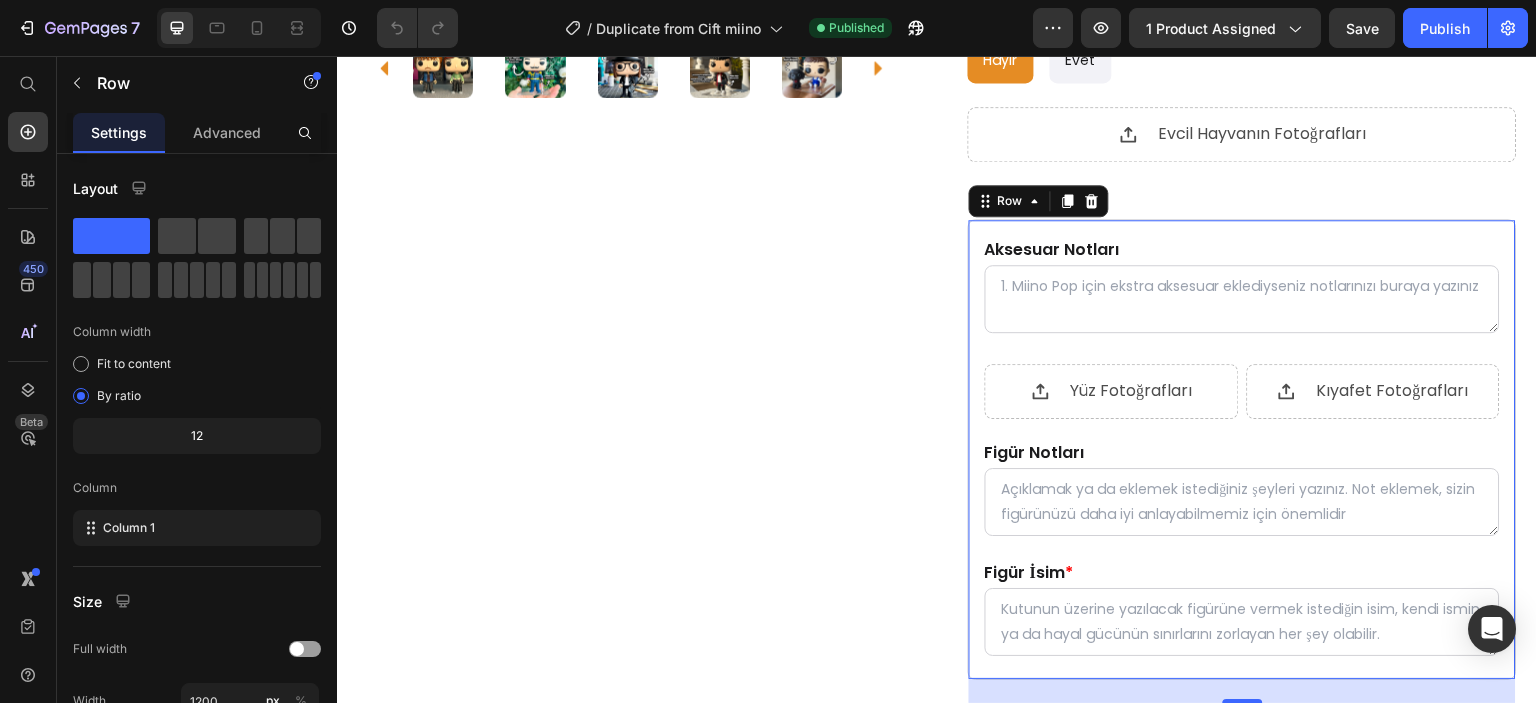 click on "Aksesuar Notları Product Custom Field
Yüz Fotoğrafları Product File Upload
Kıyafet Fotoğrafları Product File Upload Row Figür Notları Product Custom Field Figür İsim  * Please enter or select a value Product Custom Field" at bounding box center [1242, 449] 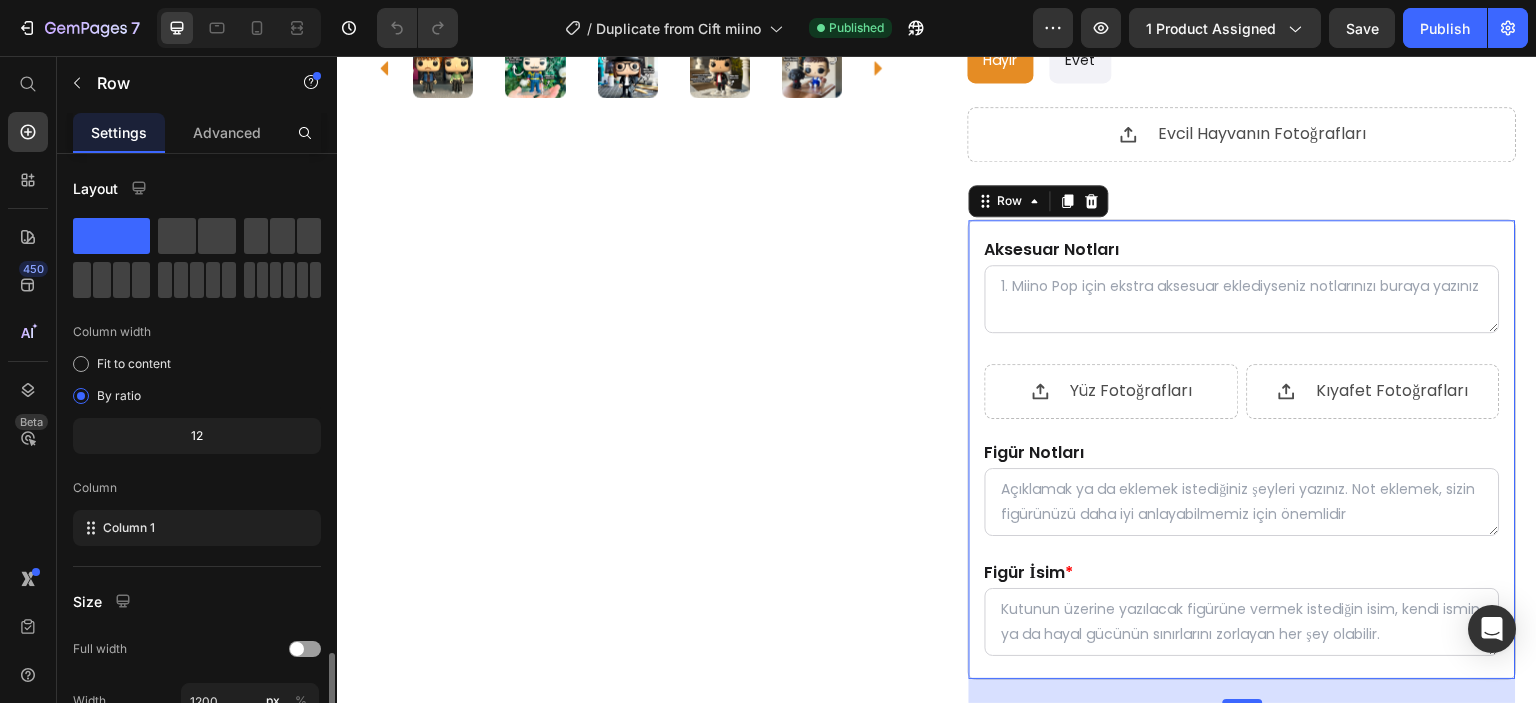 scroll, scrollTop: 304, scrollLeft: 0, axis: vertical 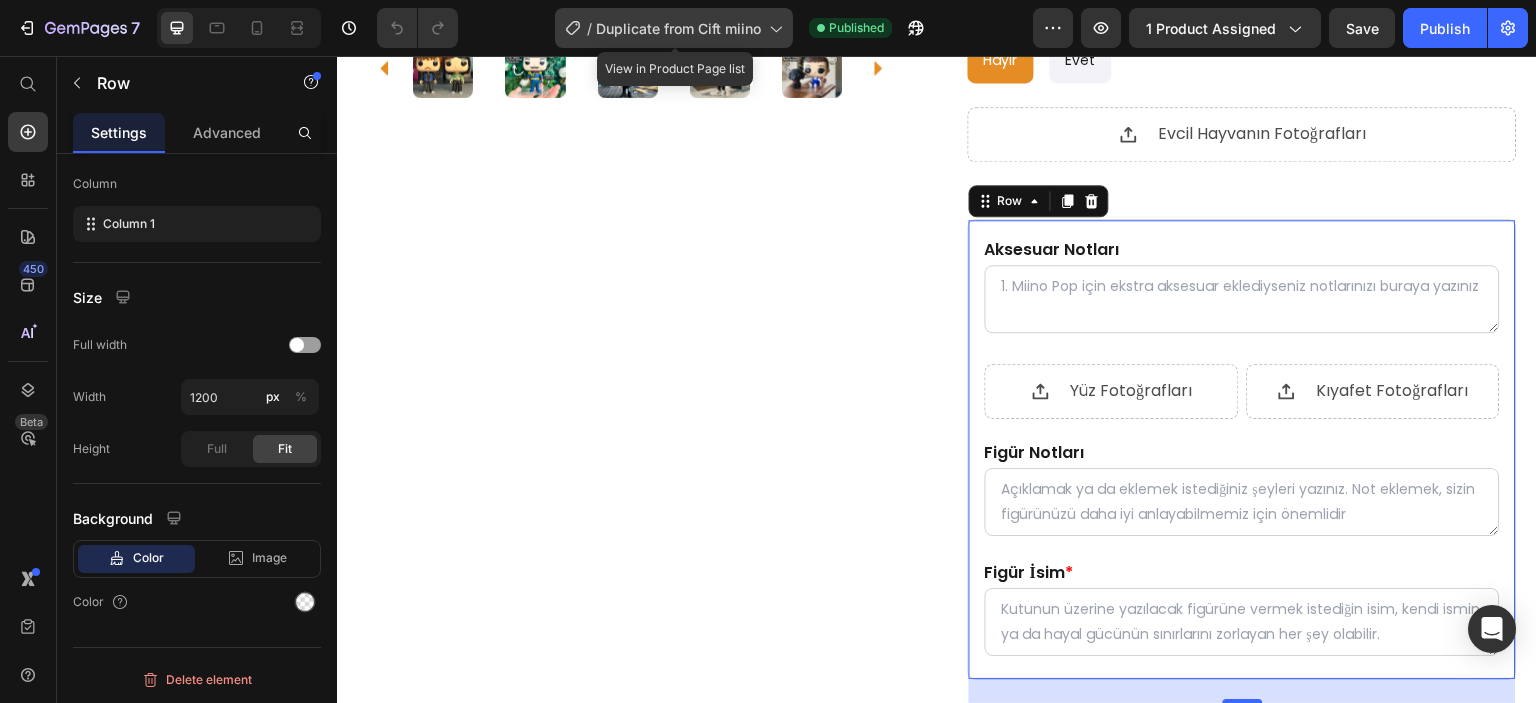 click on "Duplicate from Cift miino" at bounding box center (678, 28) 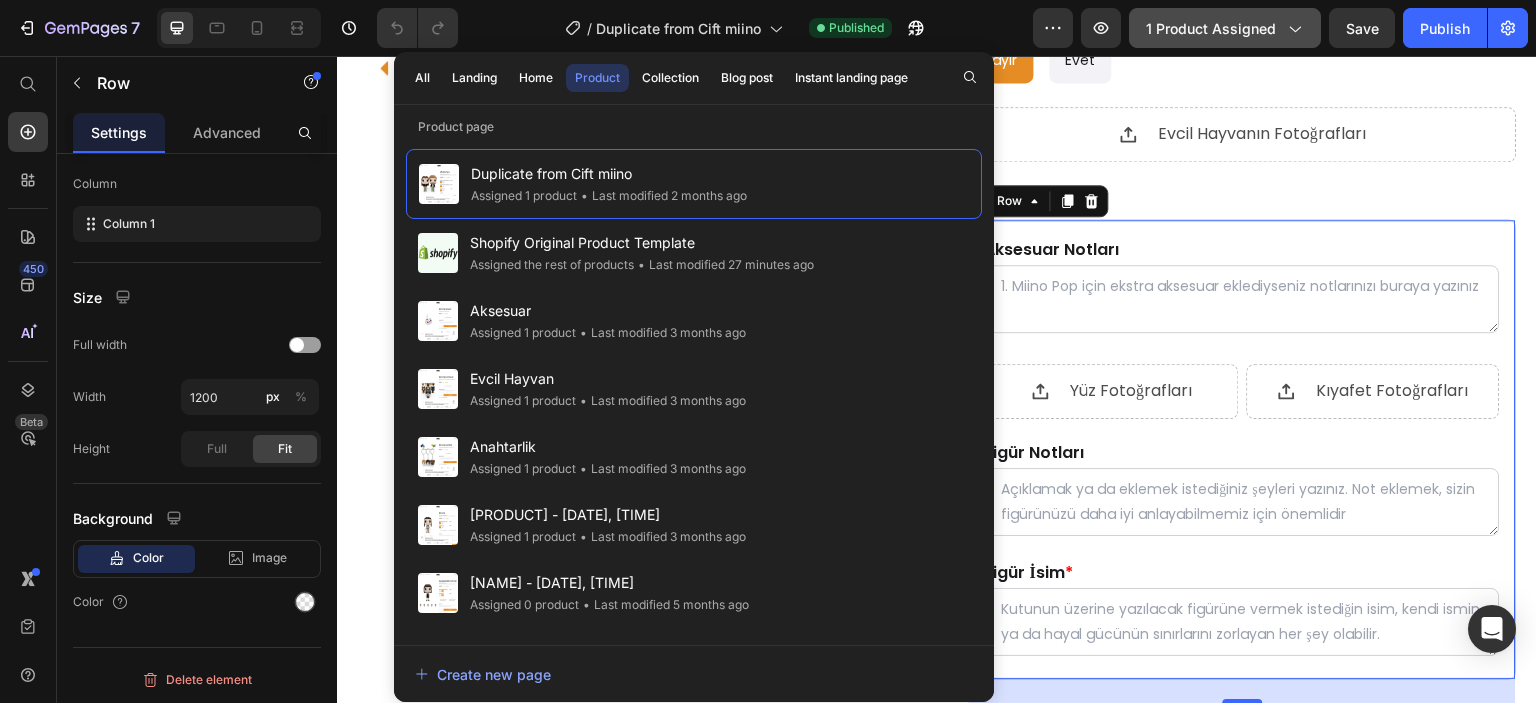 click on "1 product assigned" 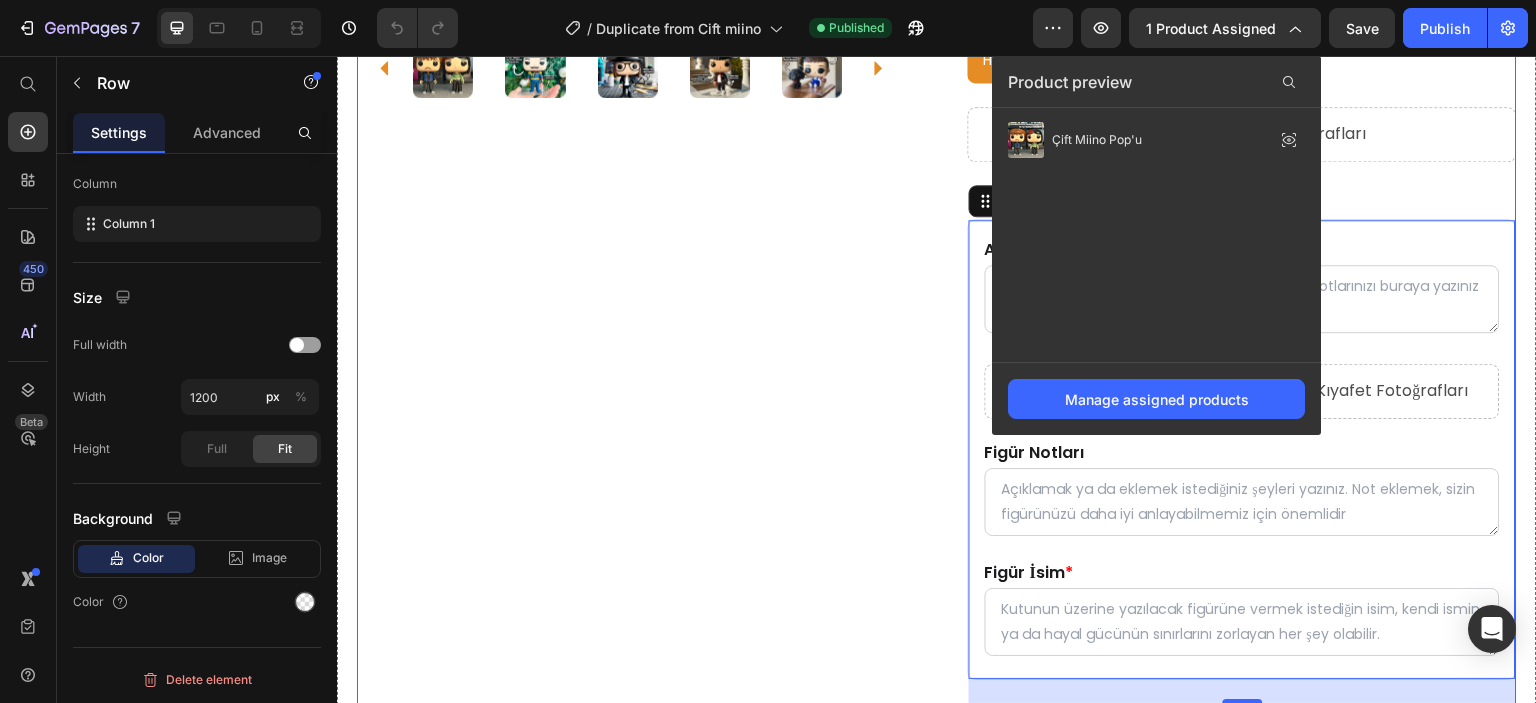 click on "Product Images" at bounding box center [631, 418] 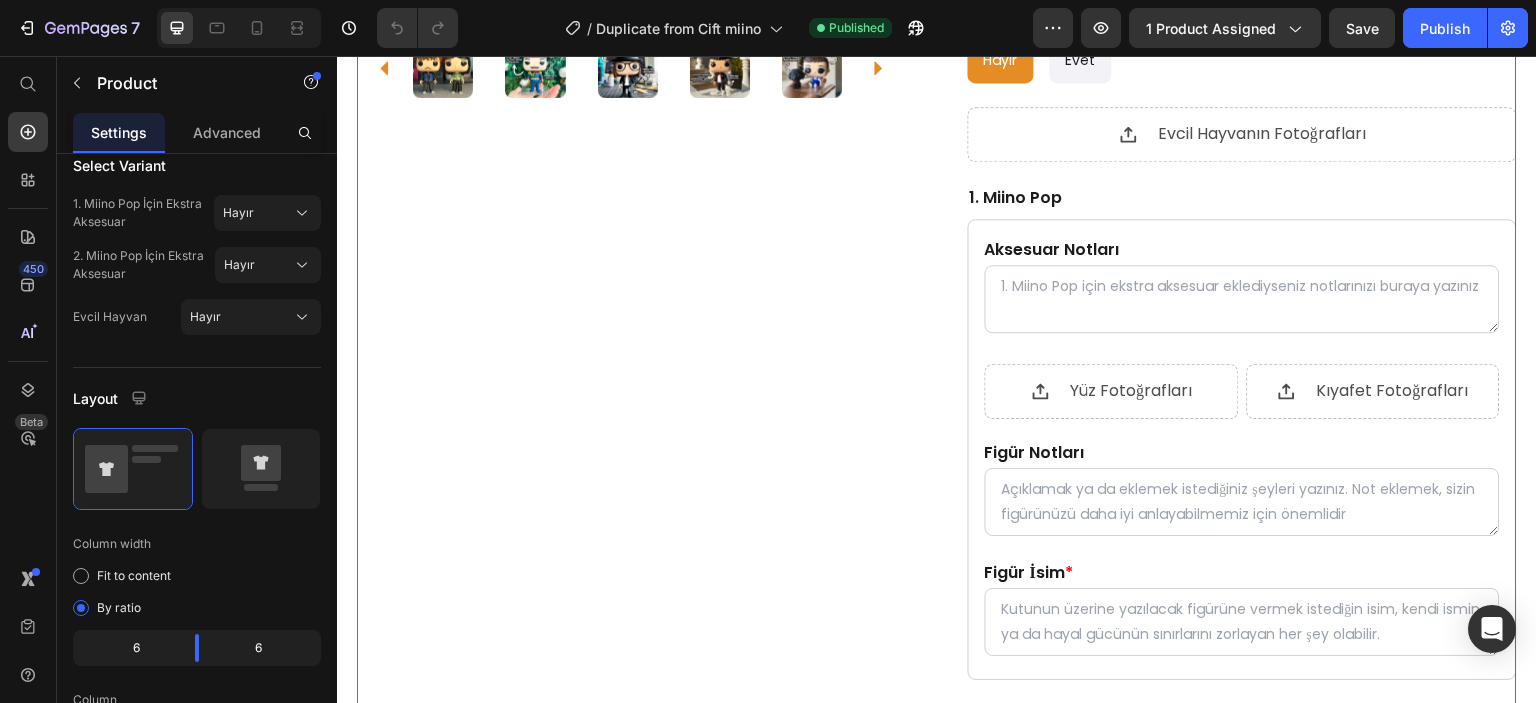 scroll, scrollTop: 0, scrollLeft: 0, axis: both 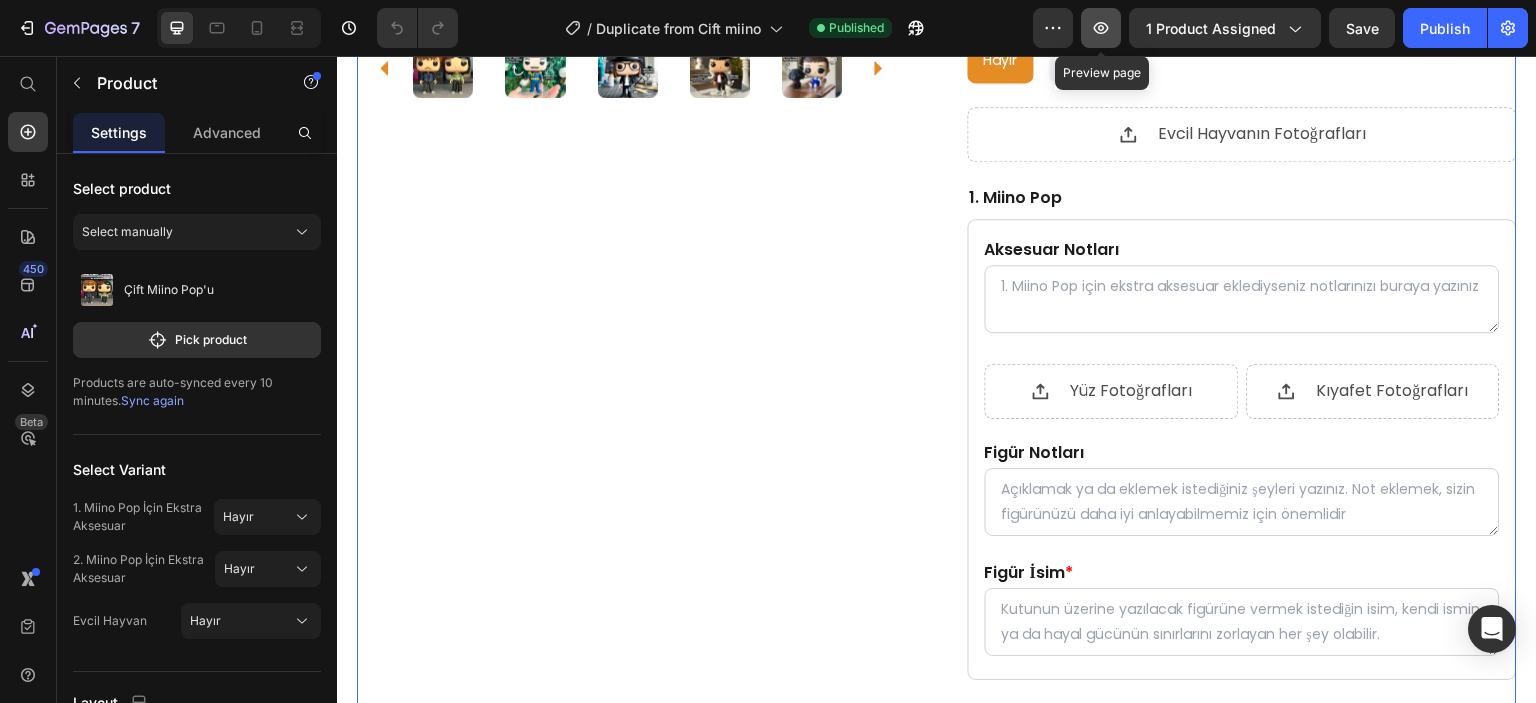 click 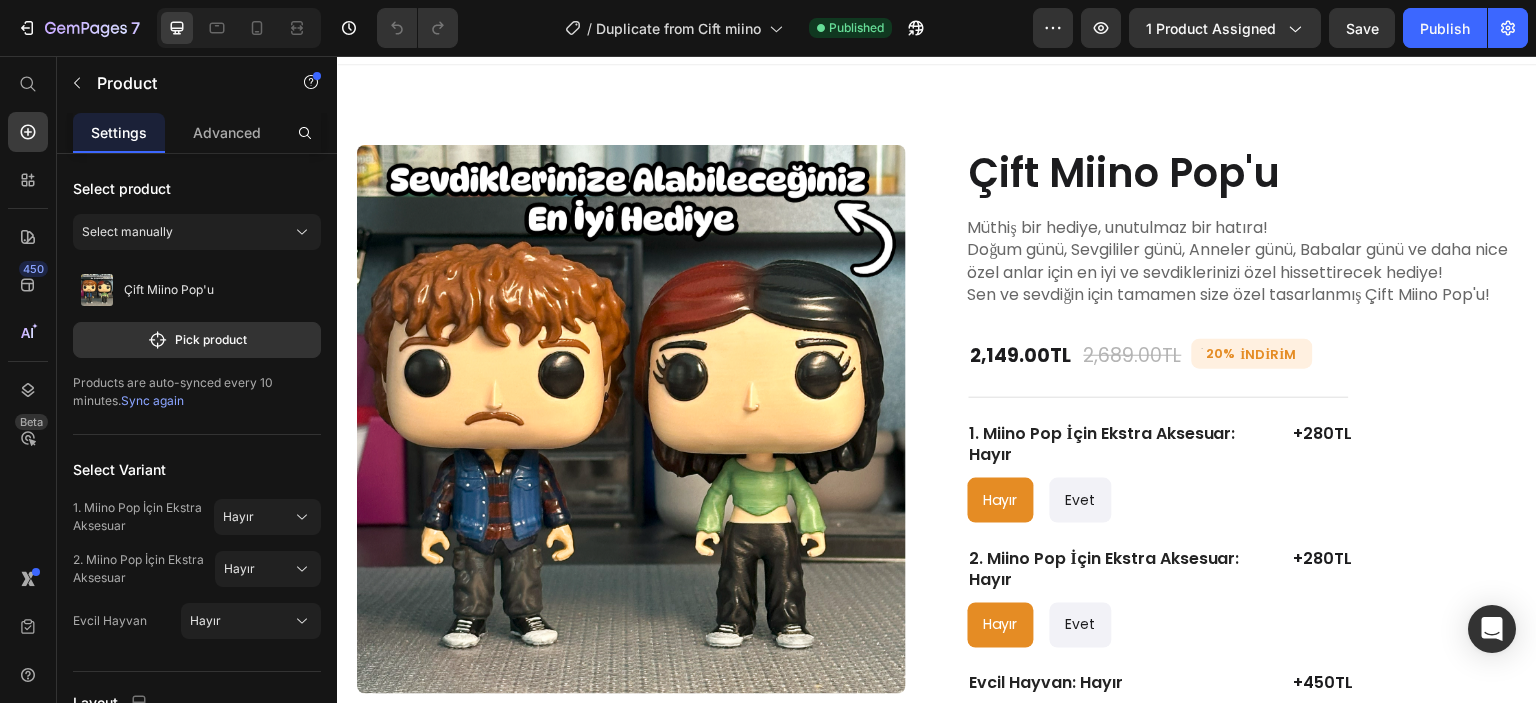 scroll, scrollTop: 0, scrollLeft: 0, axis: both 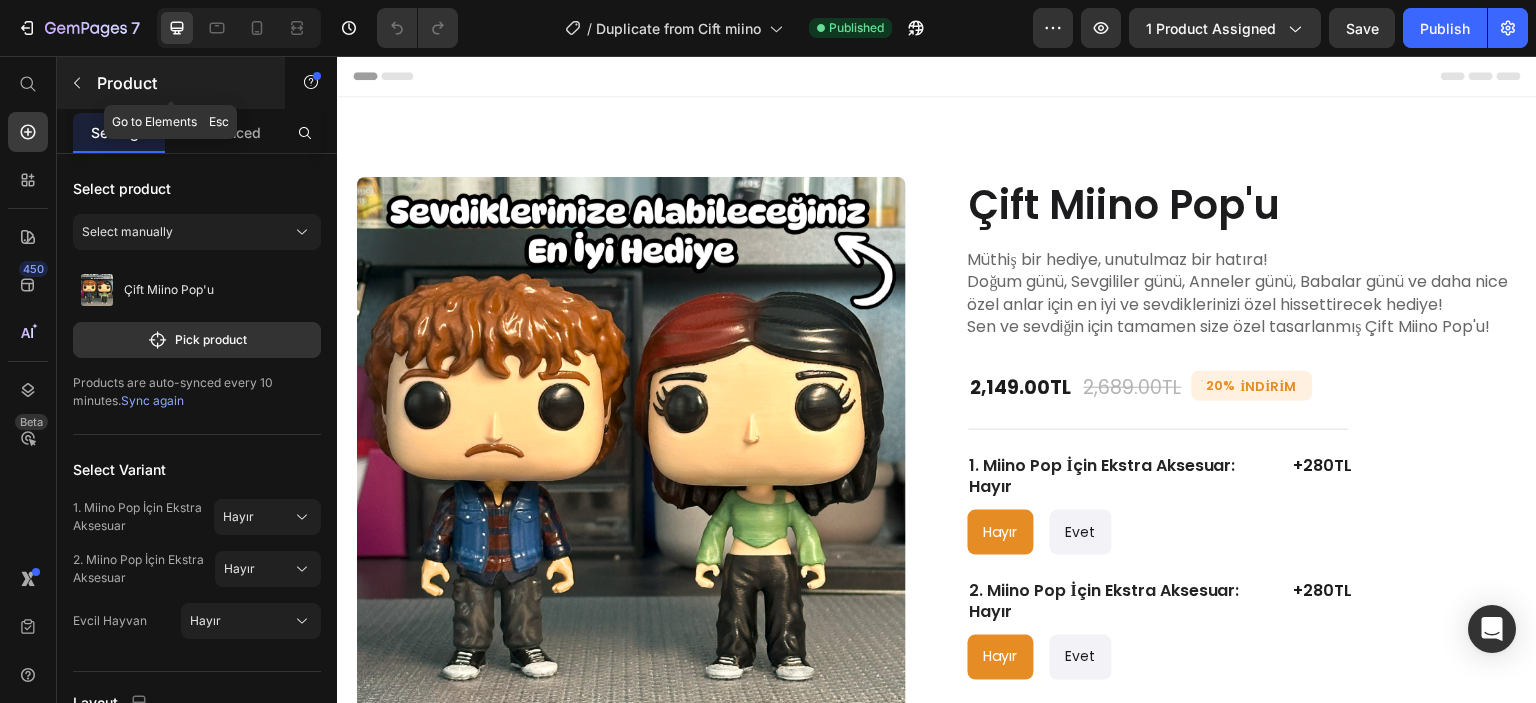 click 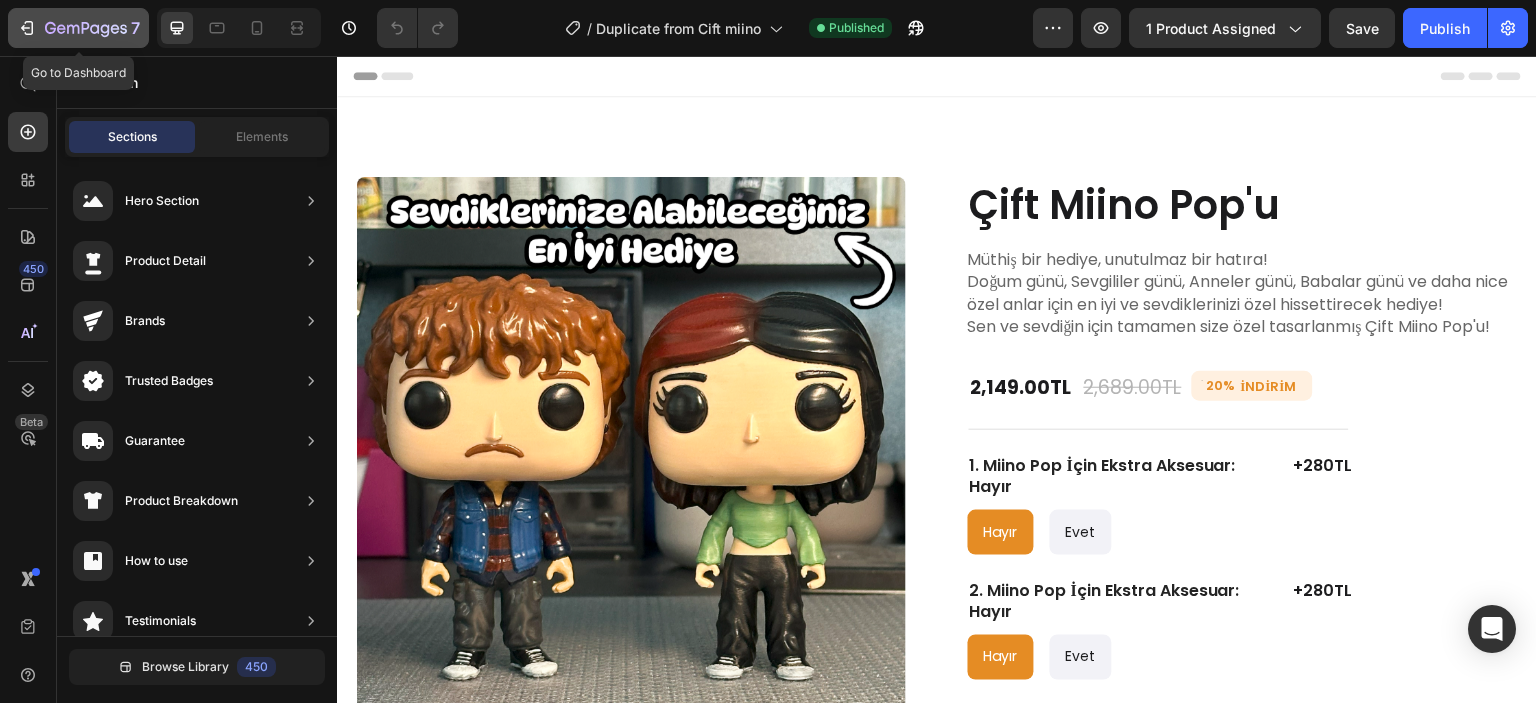 click on "7" at bounding box center [78, 28] 